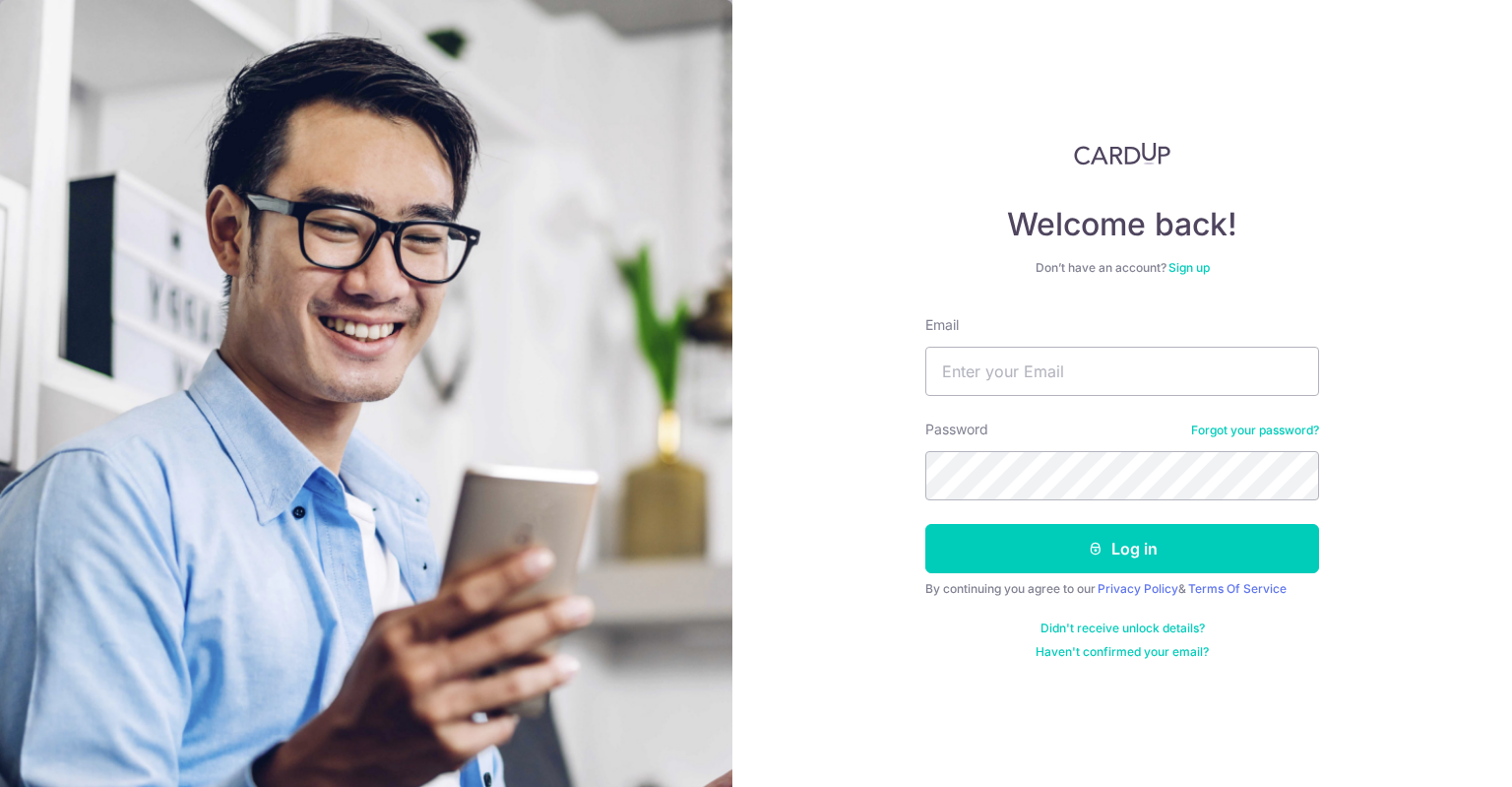 scroll, scrollTop: 0, scrollLeft: 0, axis: both 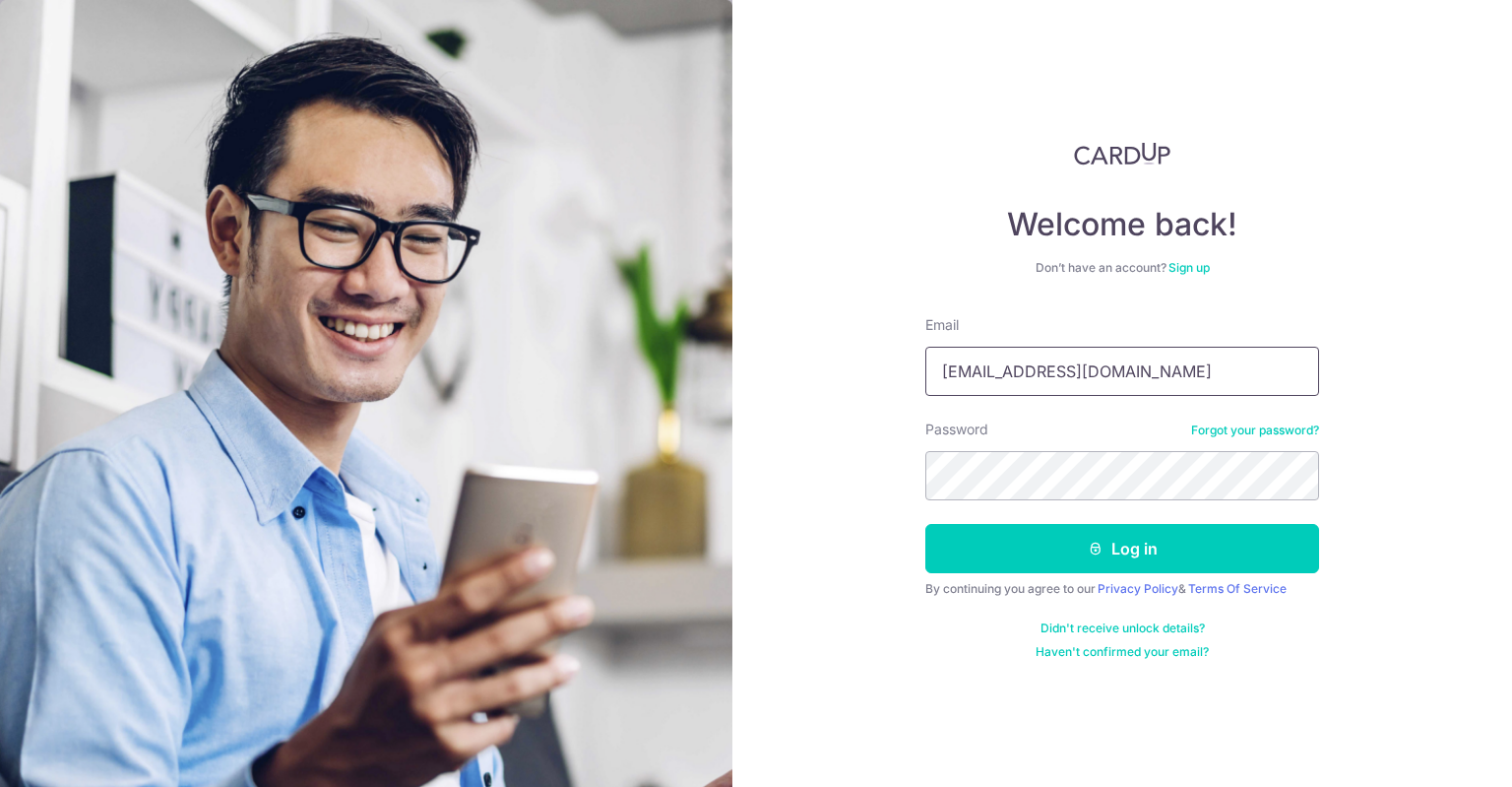 type on "[EMAIL_ADDRESS][DOMAIN_NAME]" 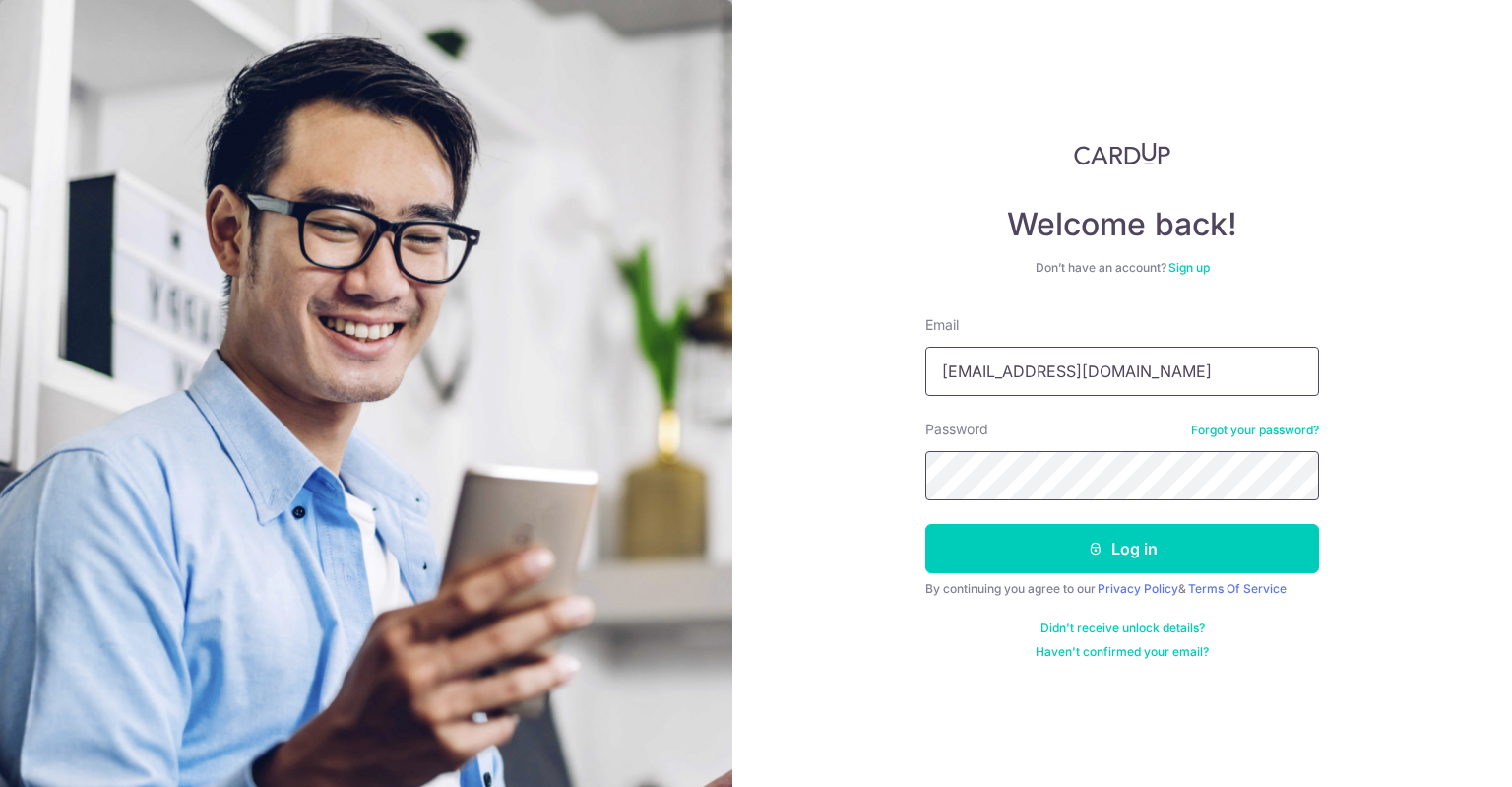 click on "Log in" at bounding box center (1122, 549) 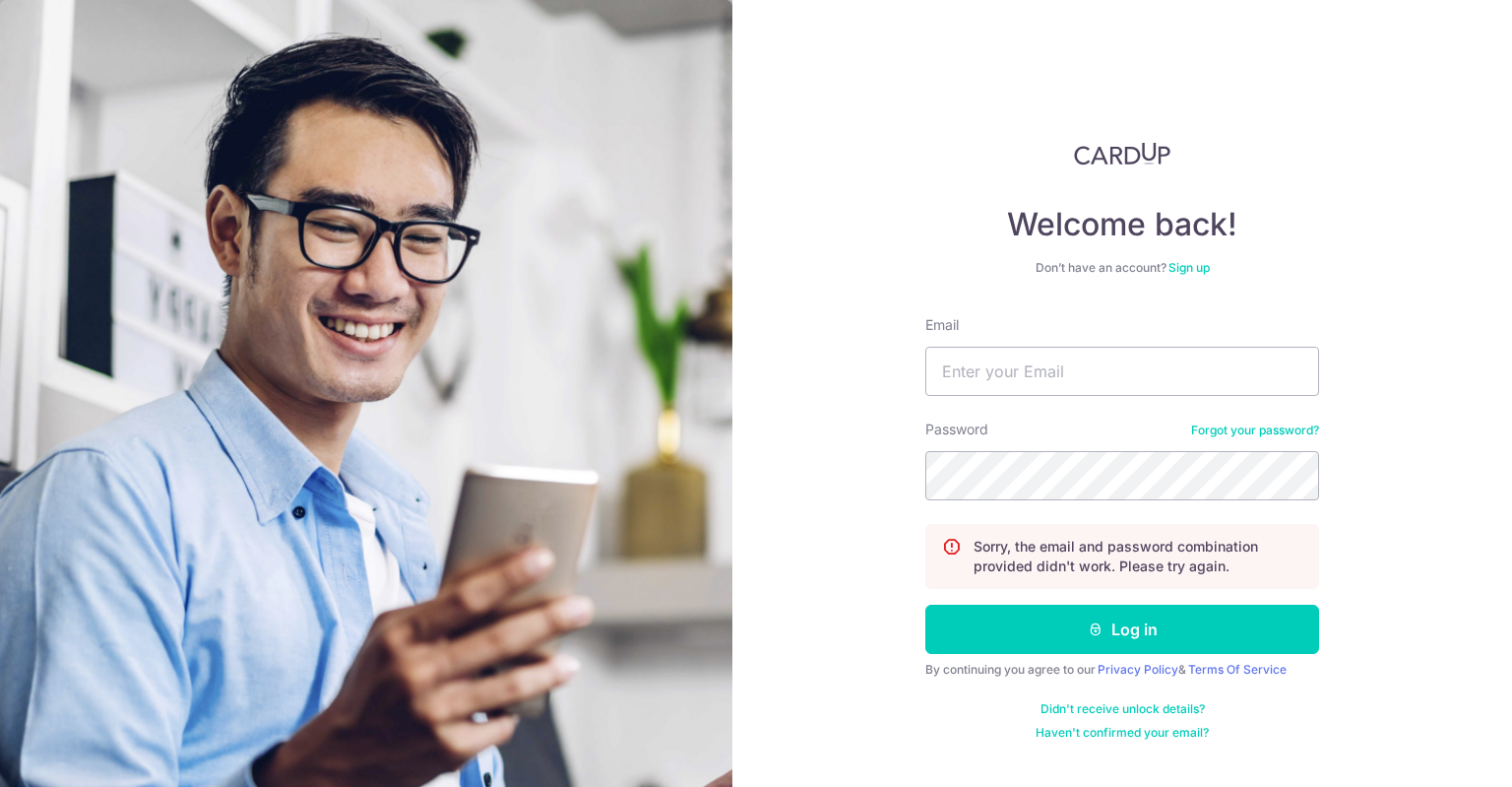 scroll, scrollTop: 0, scrollLeft: 0, axis: both 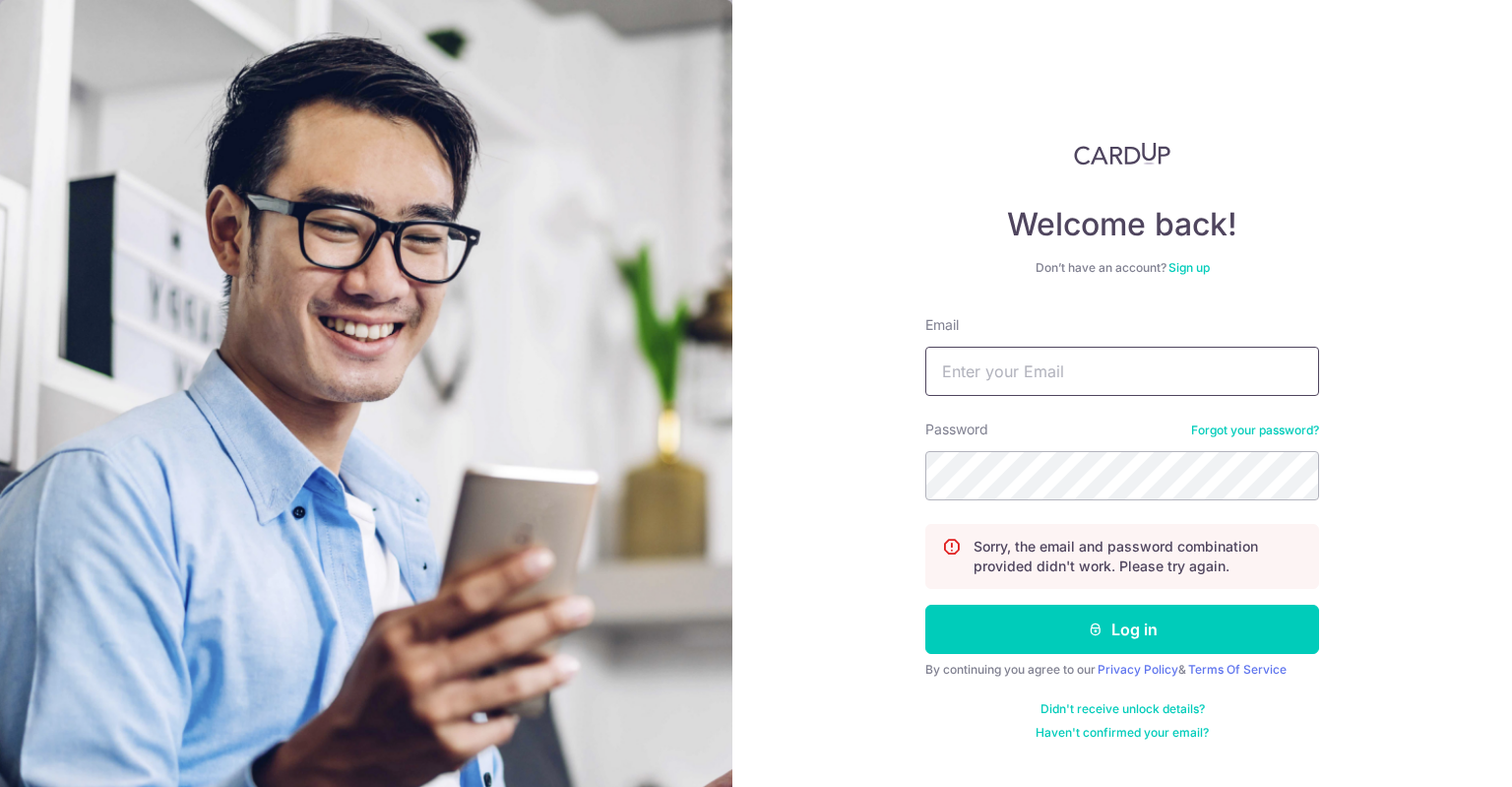 click on "Email" at bounding box center [1122, 371] 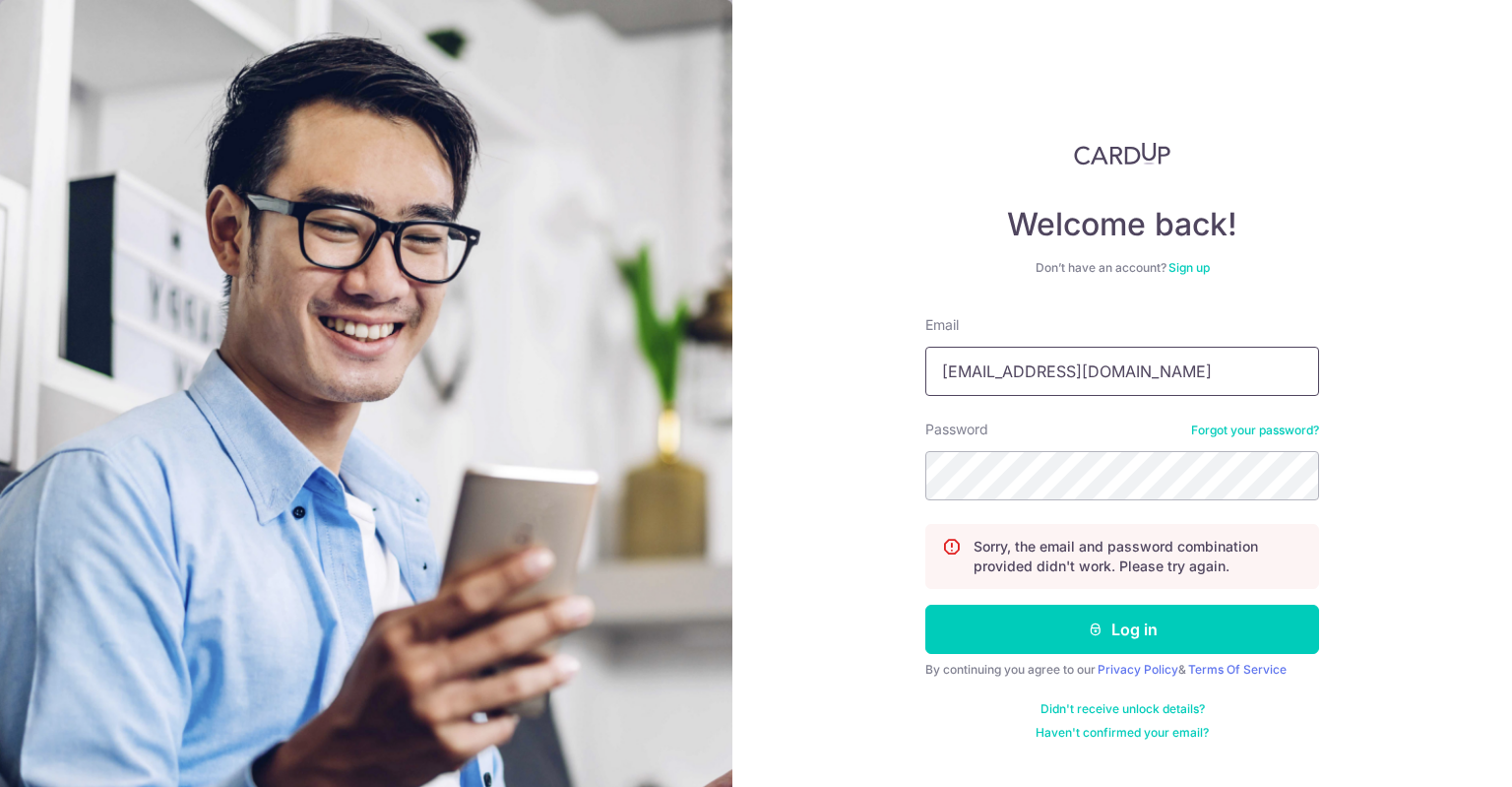 type on "[EMAIL_ADDRESS][DOMAIN_NAME]" 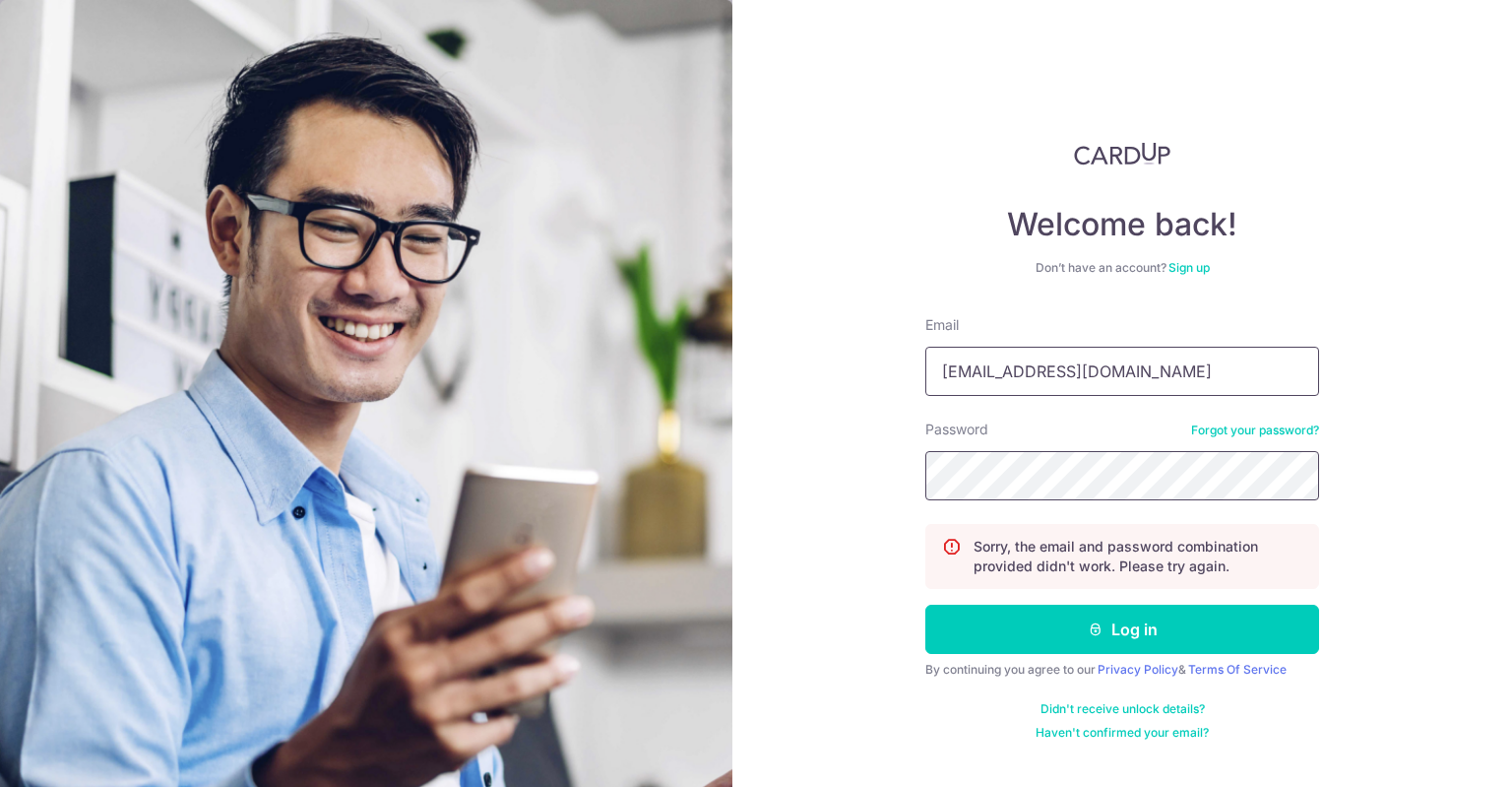 click on "Log in" at bounding box center [1122, 629] 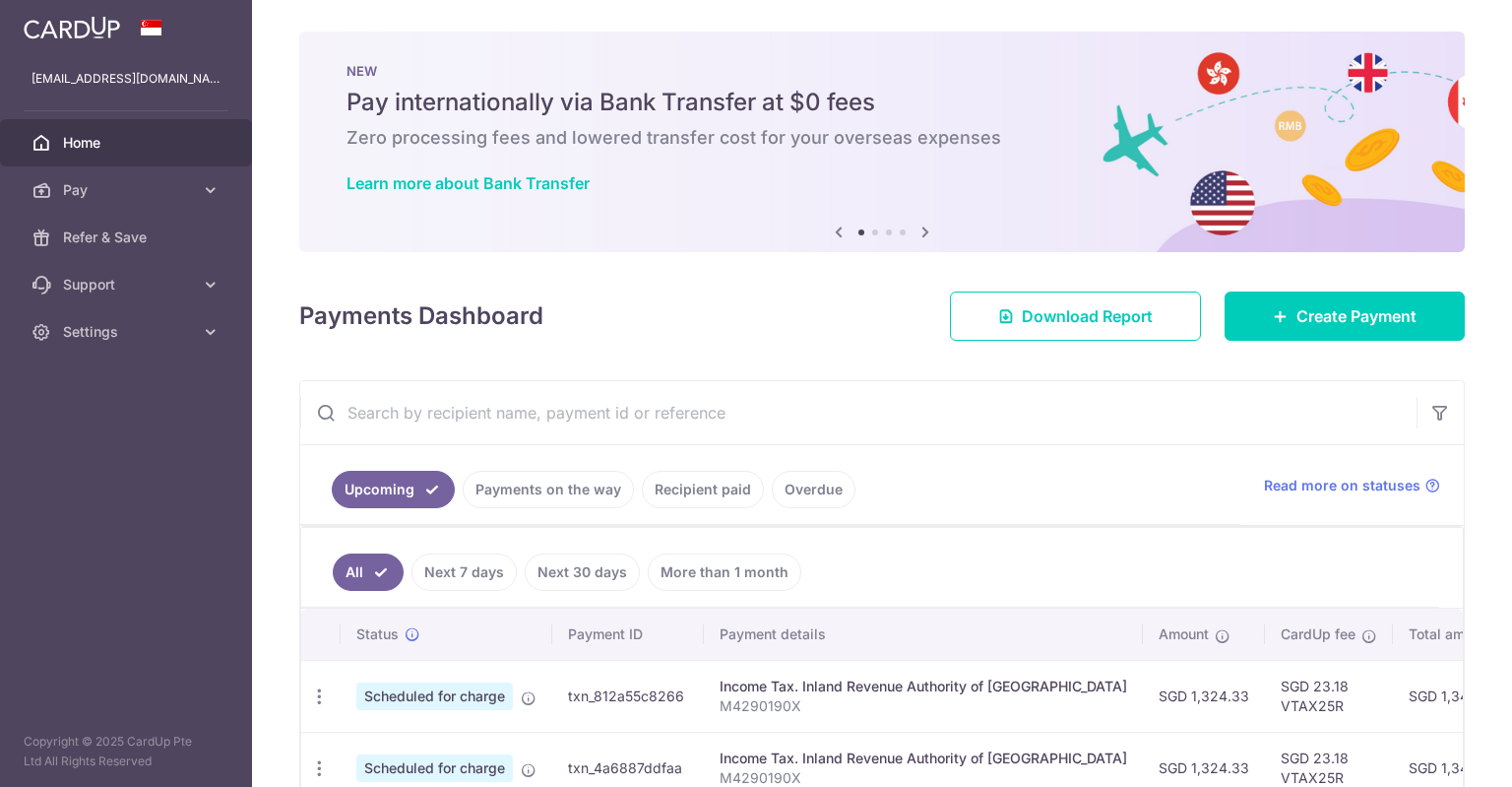 scroll, scrollTop: 0, scrollLeft: 0, axis: both 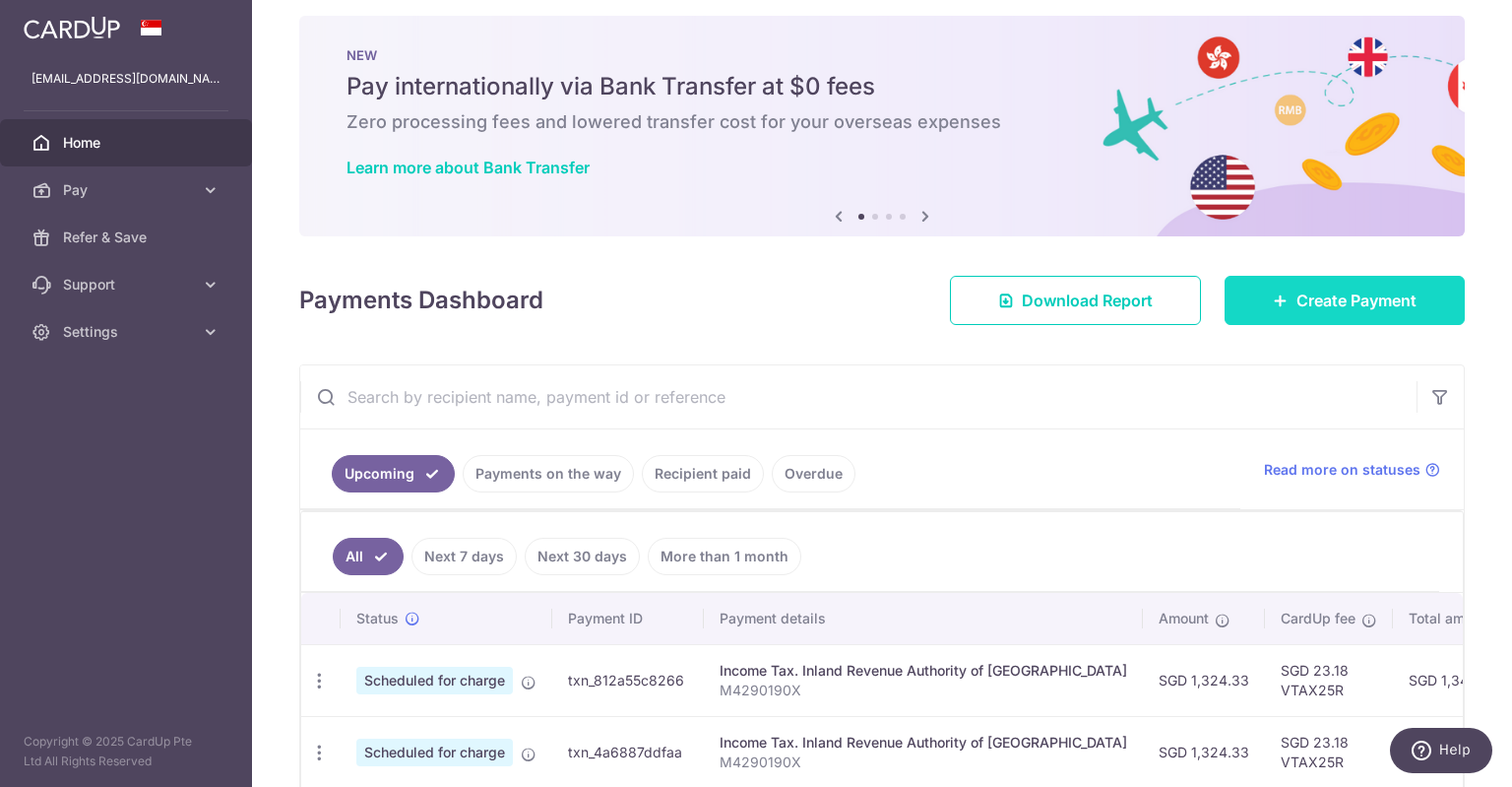 click on "Create Payment" at bounding box center [1356, 300] 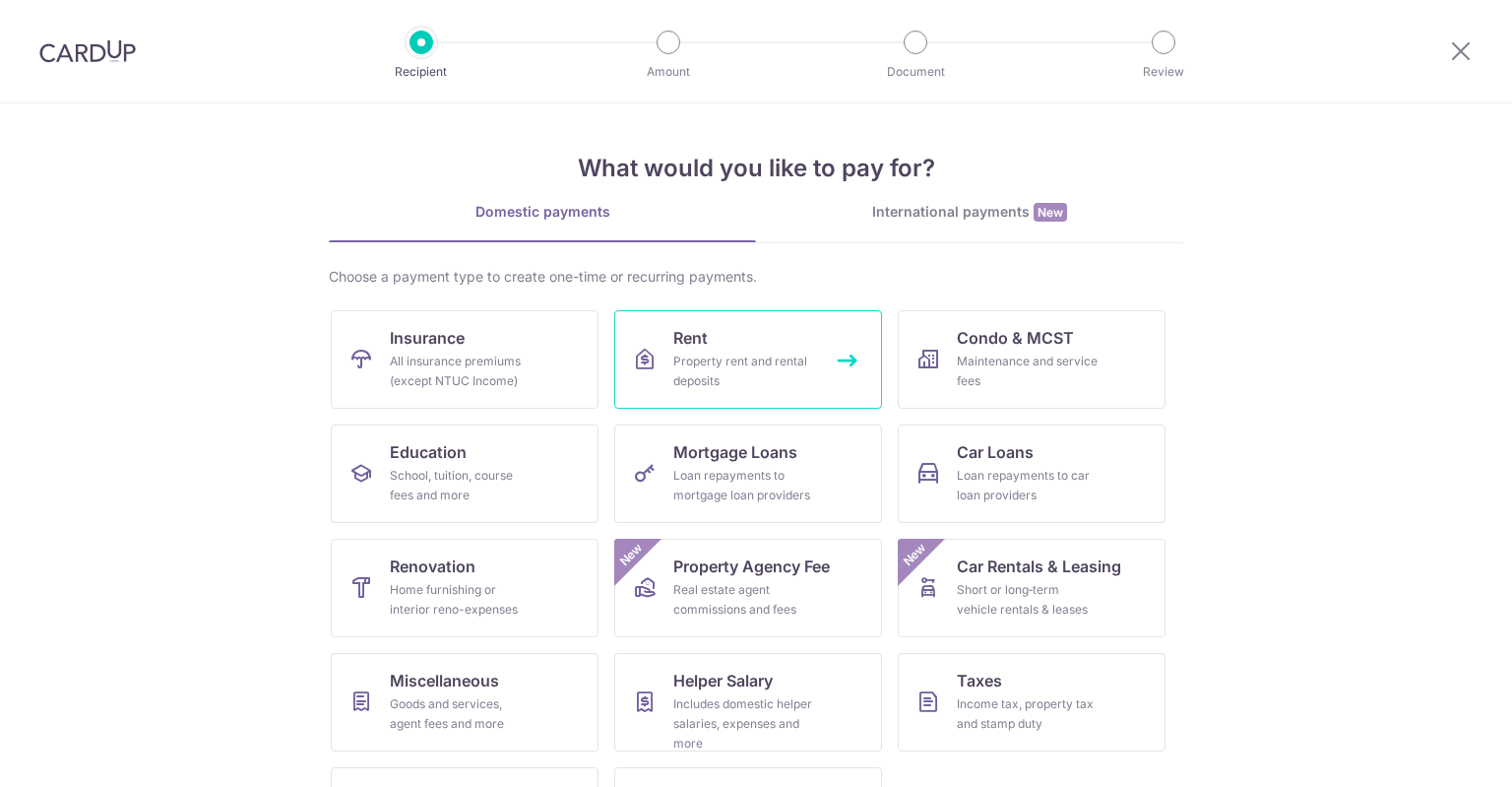 scroll, scrollTop: 0, scrollLeft: 0, axis: both 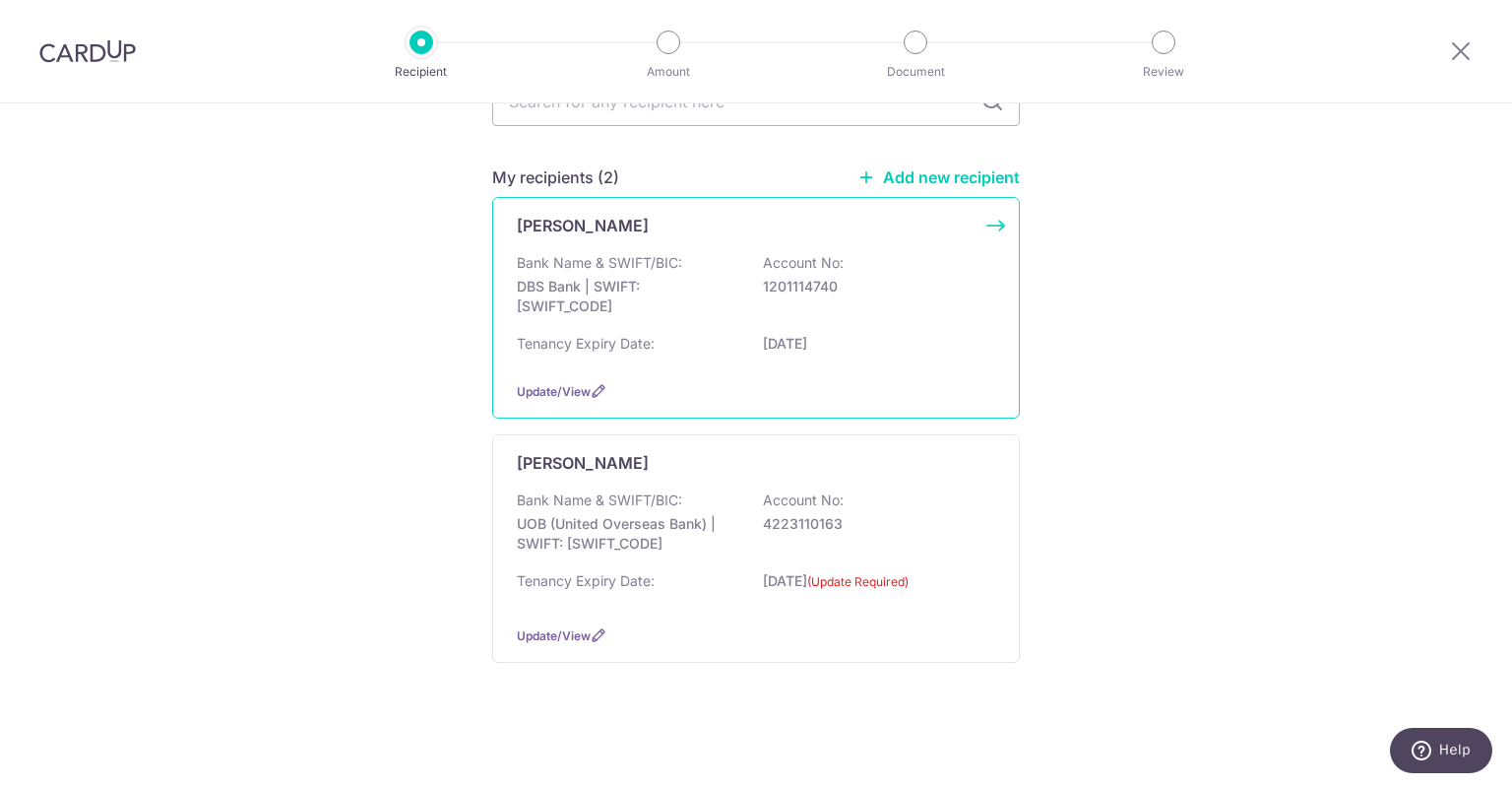 click on "Bank Name & SWIFT/BIC:
DBS Bank | SWIFT: DBSSSGSGXXX
Account No:
1201114740" at bounding box center [756, 290] 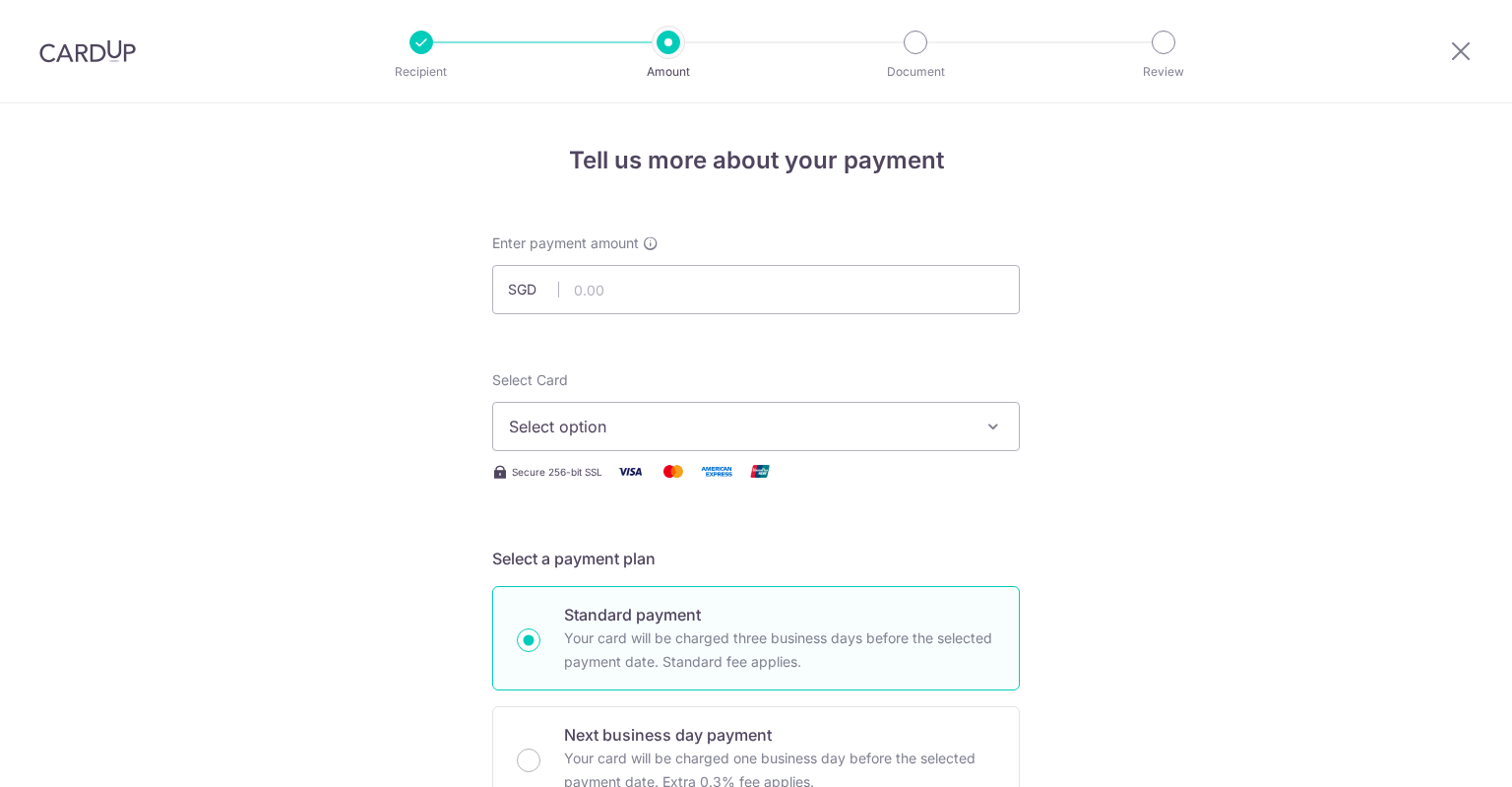 scroll, scrollTop: 0, scrollLeft: 0, axis: both 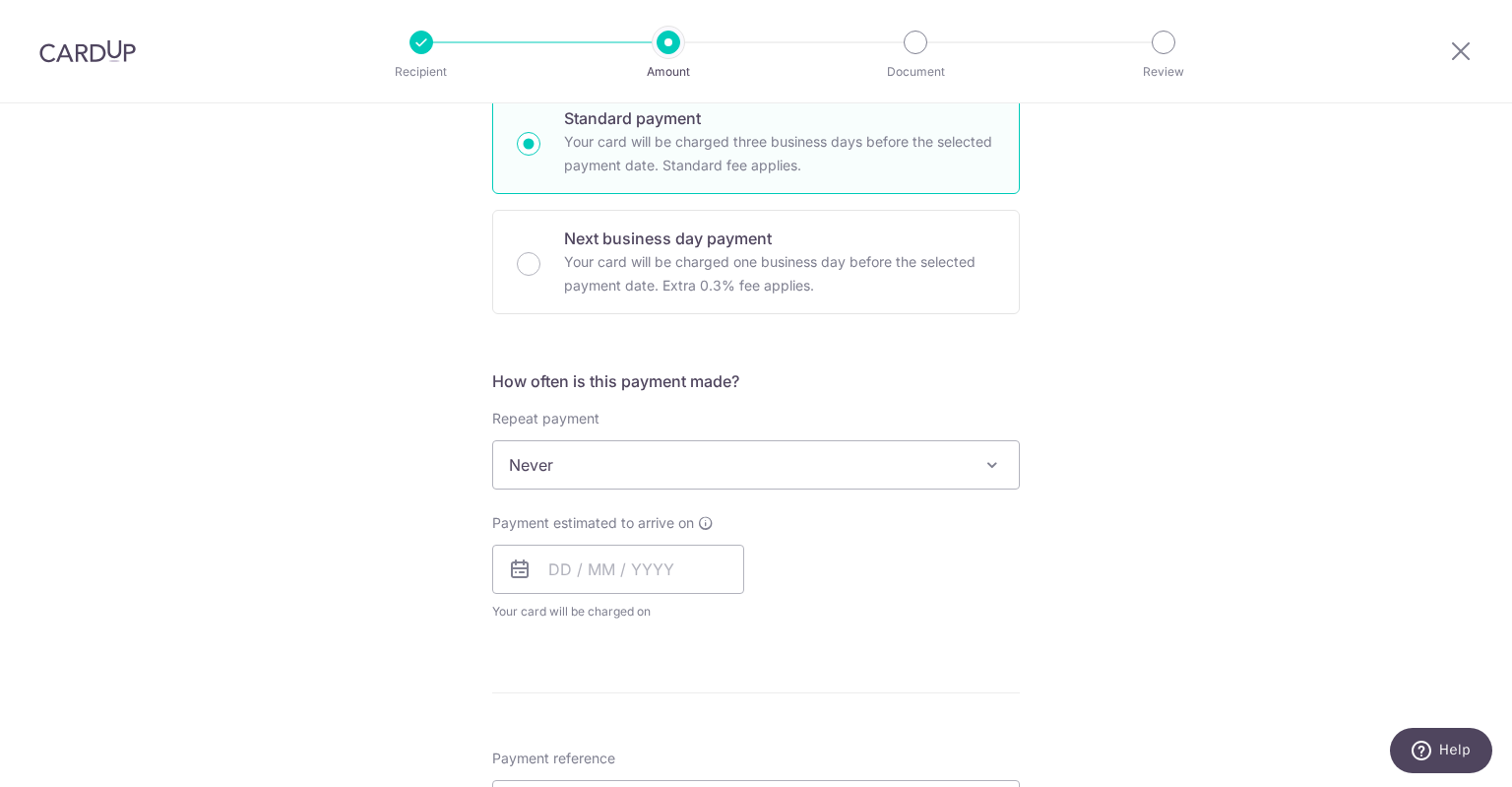 click on "Never" at bounding box center [756, 465] 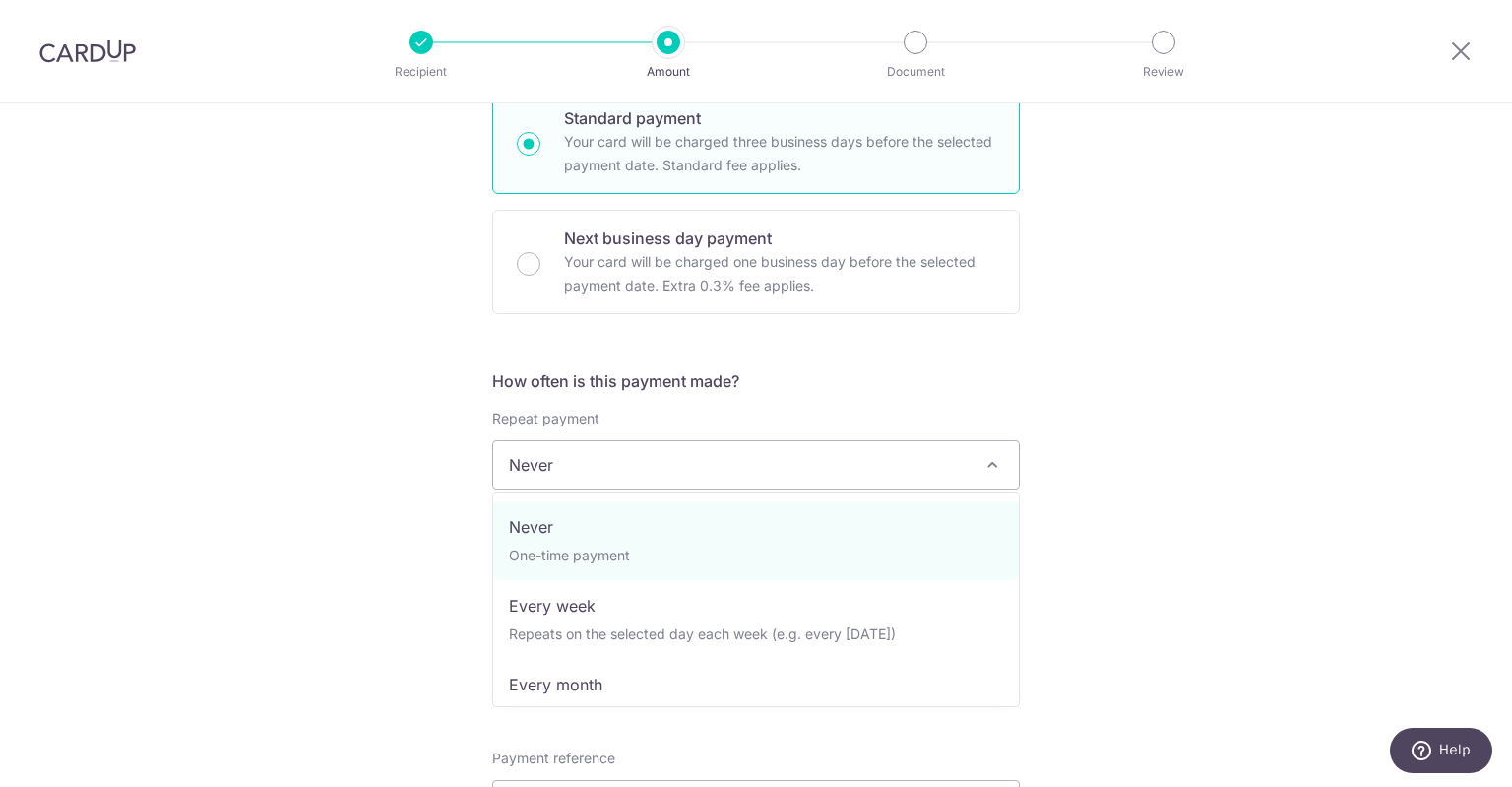 click on "Never" at bounding box center (756, 465) 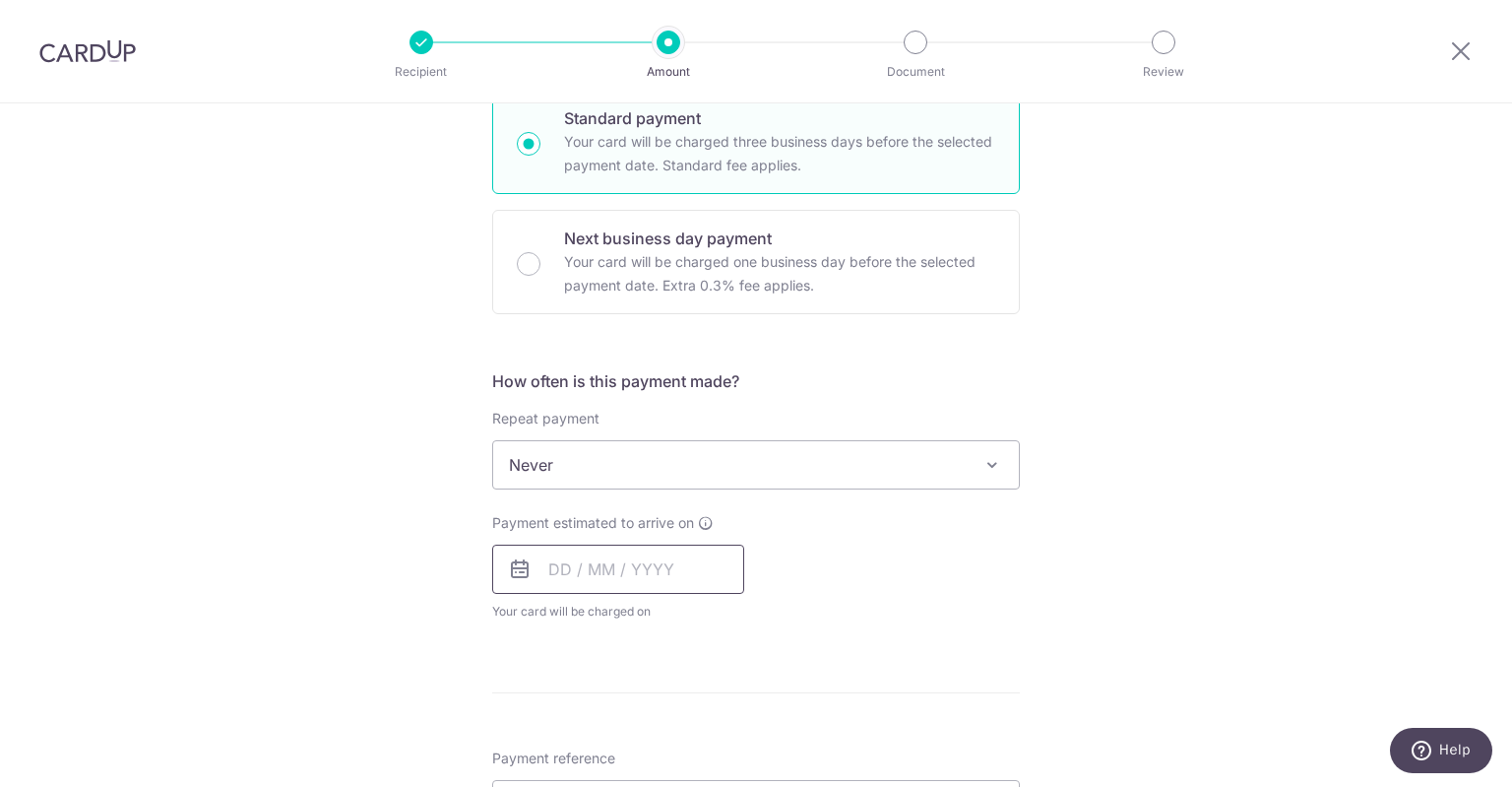 click at bounding box center [618, 569] 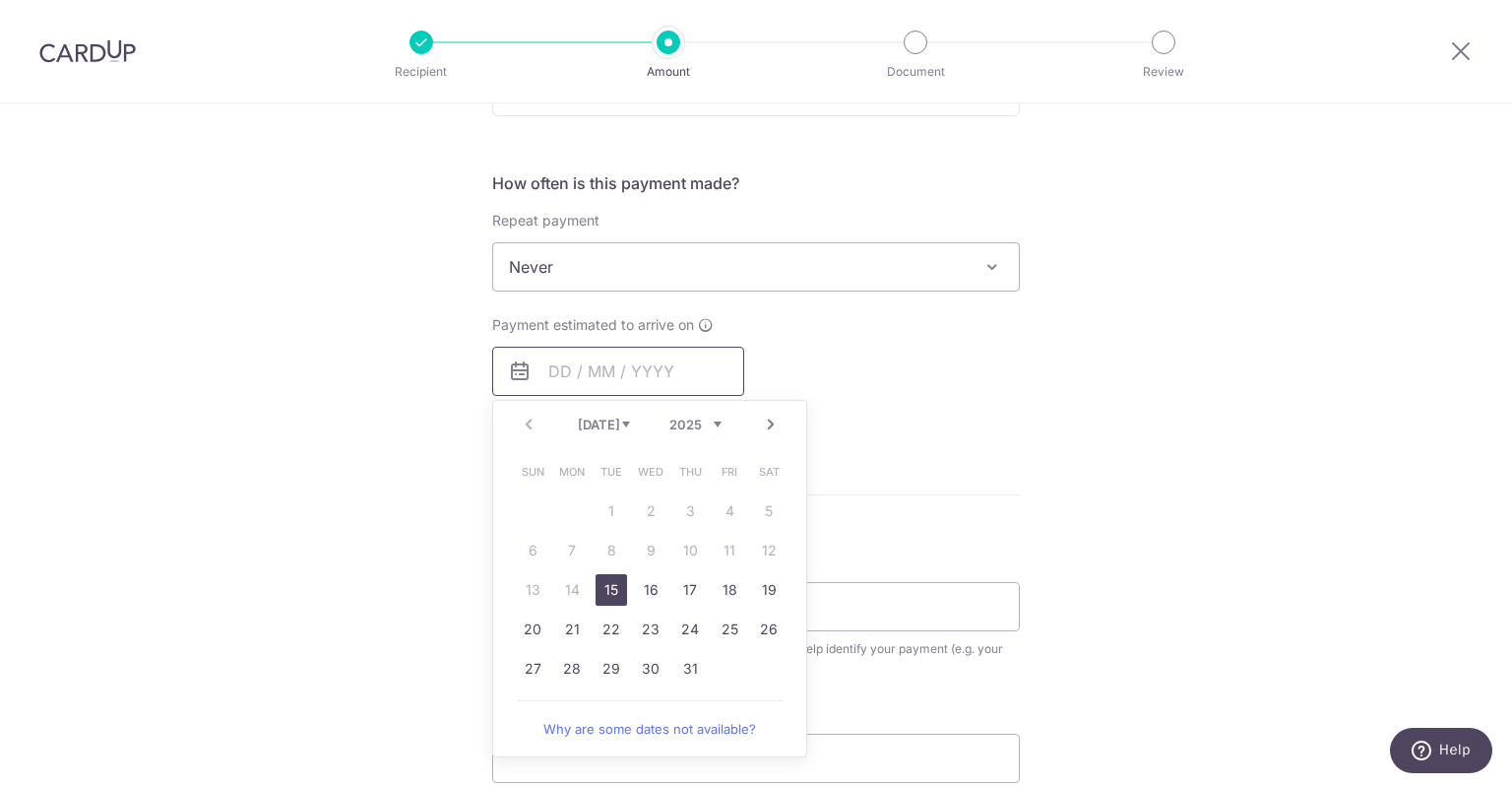 scroll, scrollTop: 695, scrollLeft: 0, axis: vertical 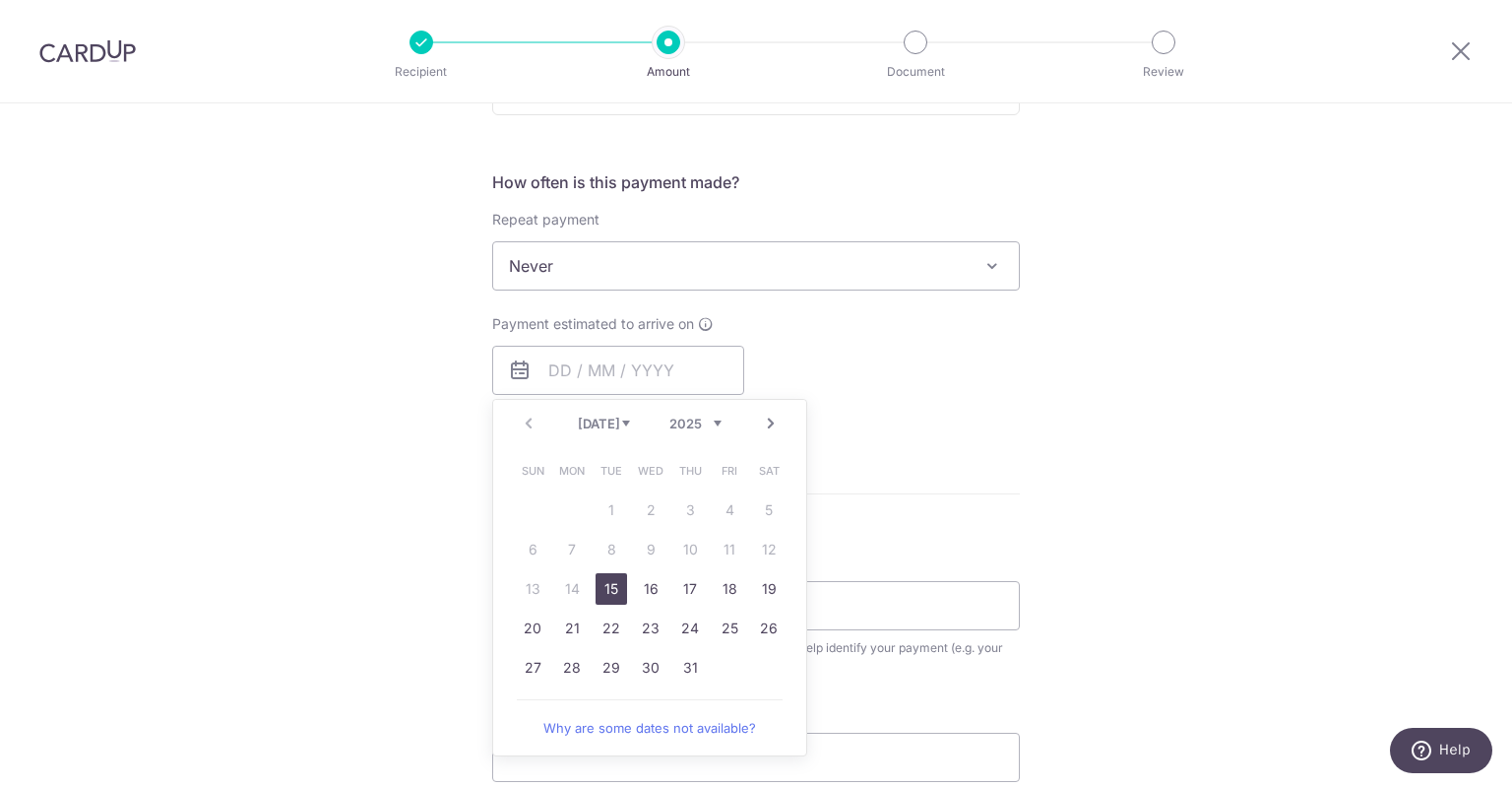 click on "15" at bounding box center (611, 589) 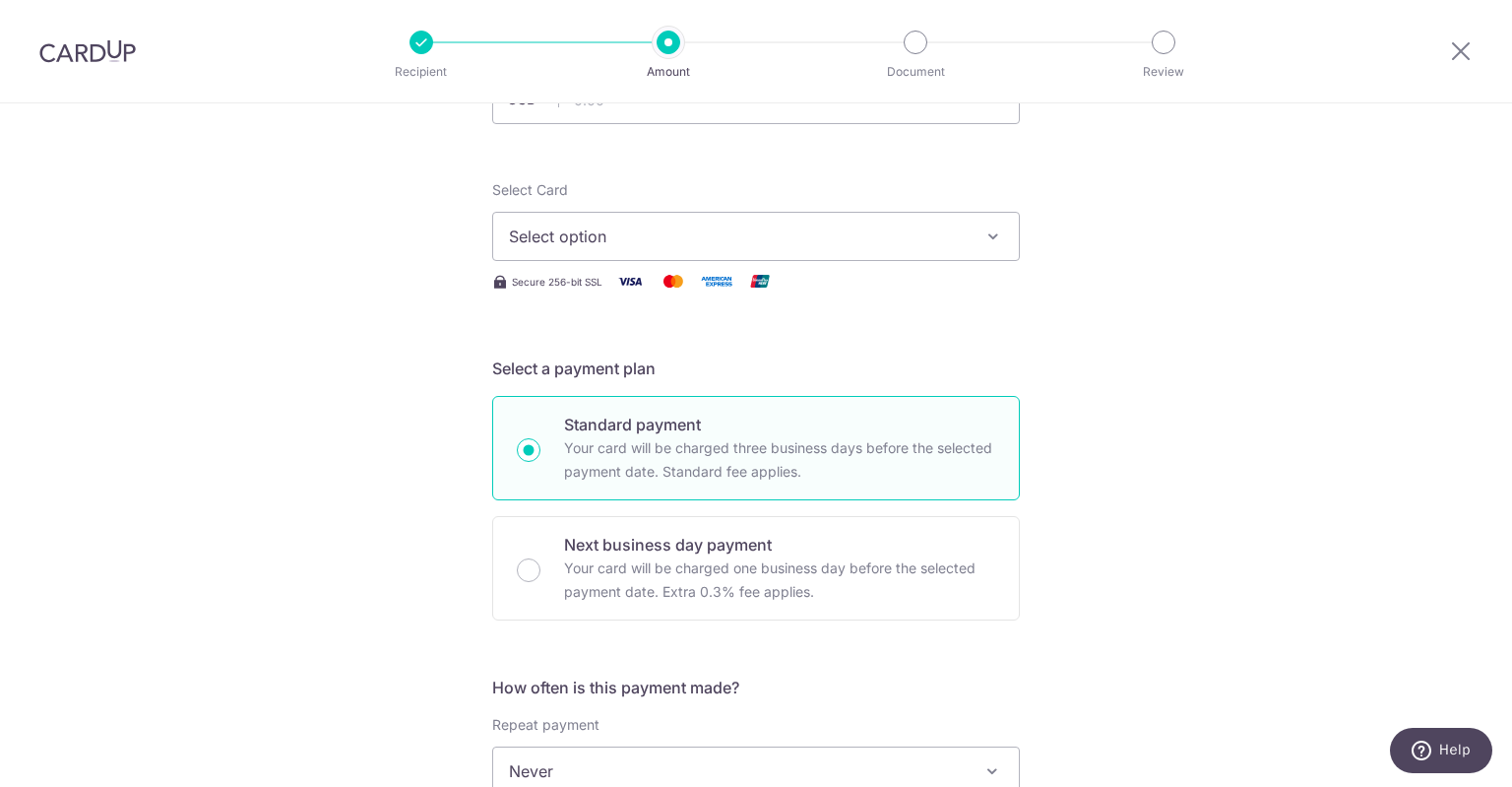 scroll, scrollTop: 99, scrollLeft: 0, axis: vertical 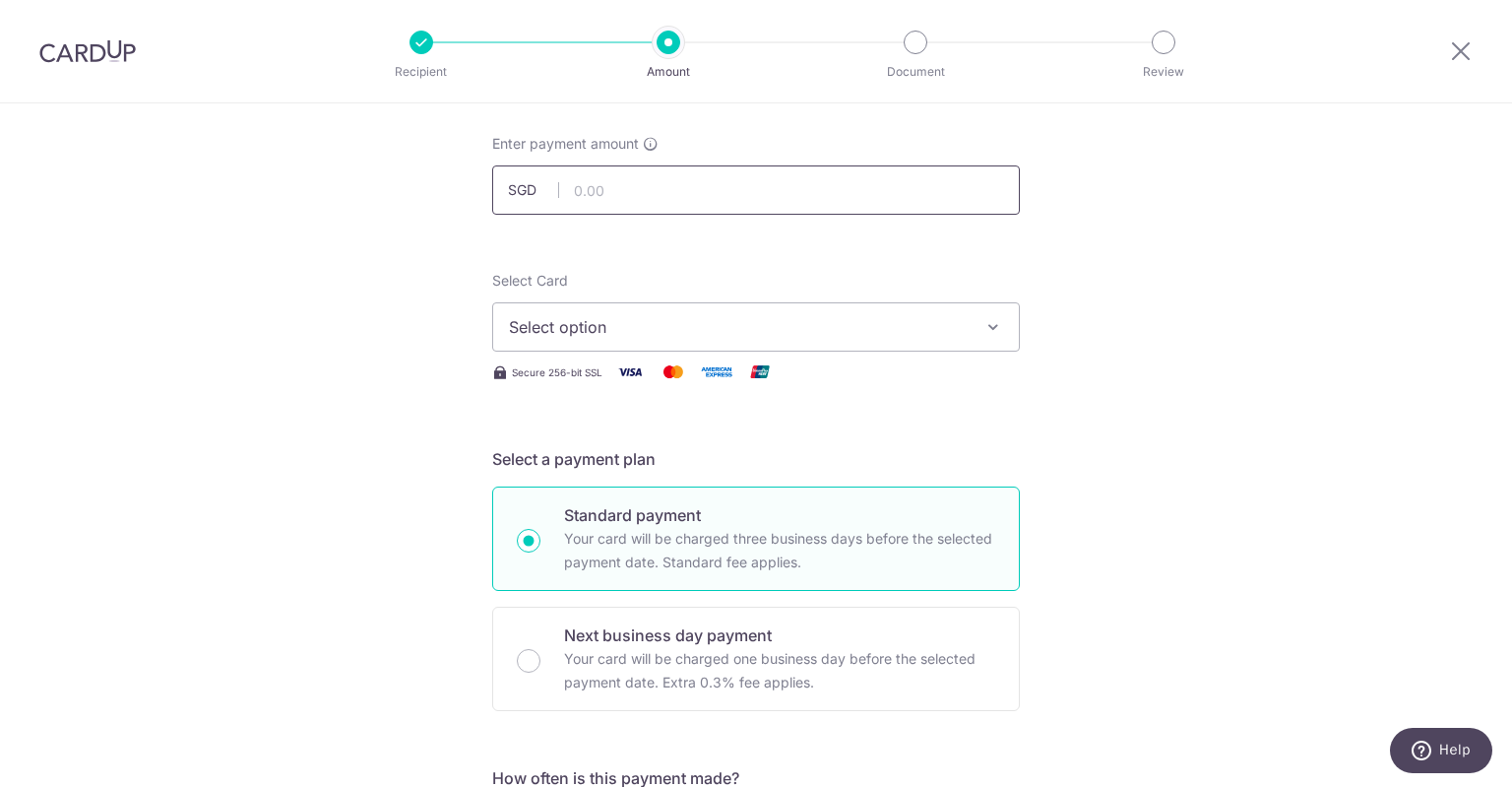 click at bounding box center (756, 190) 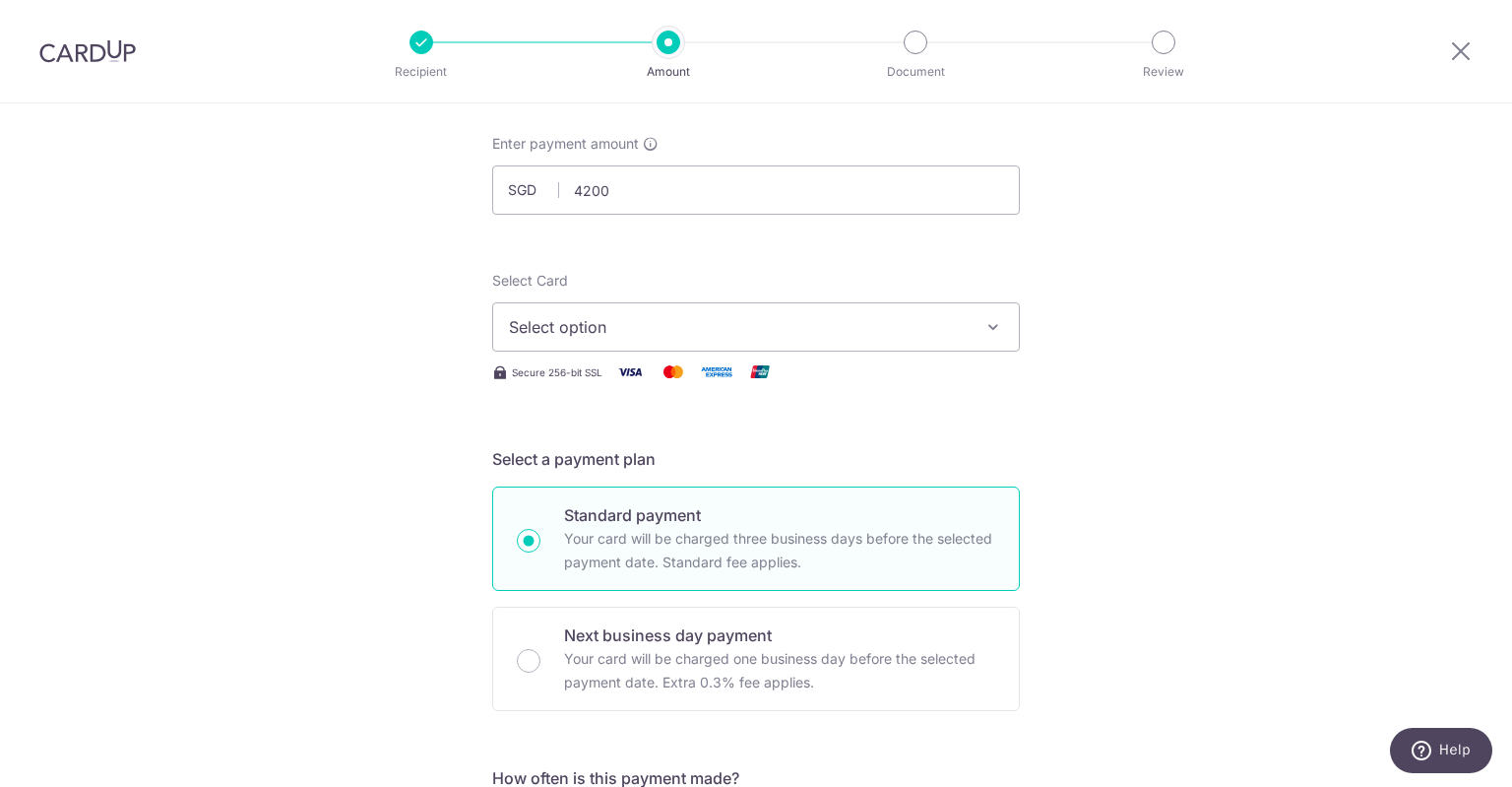 type on "4,200.00" 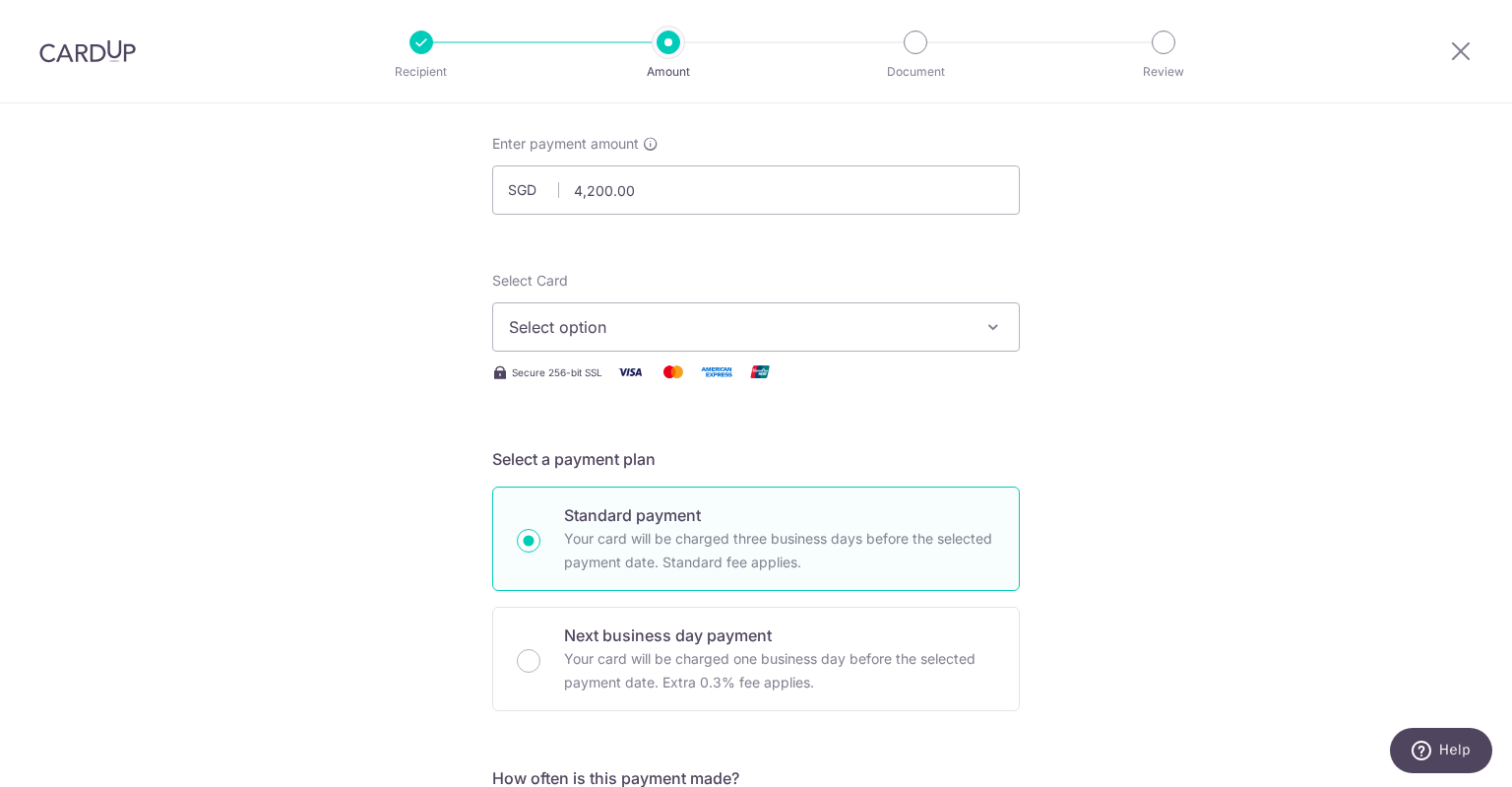 click on "Select option" at bounding box center [756, 327] 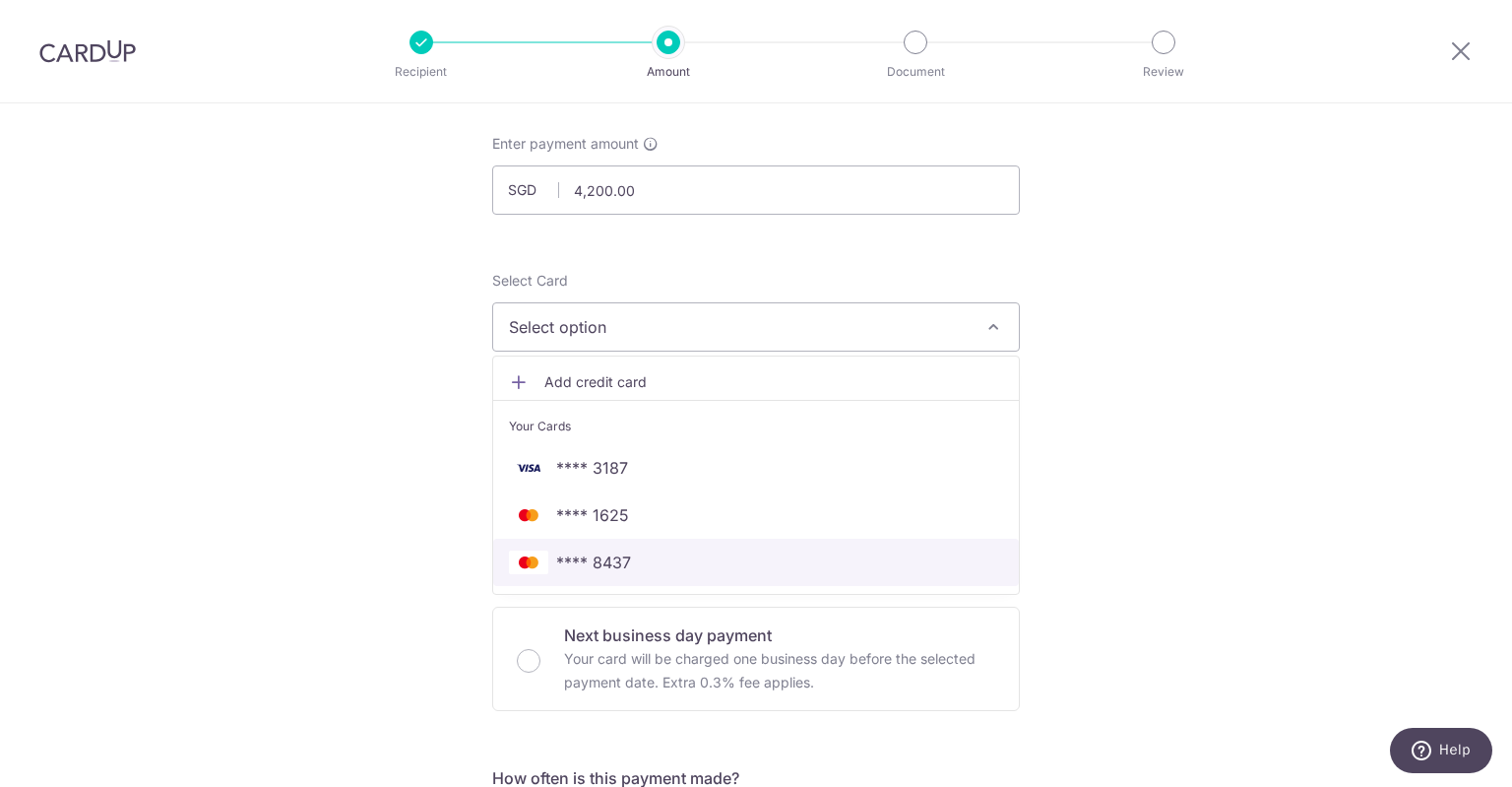 click on "**** 8437" at bounding box center (594, 562) 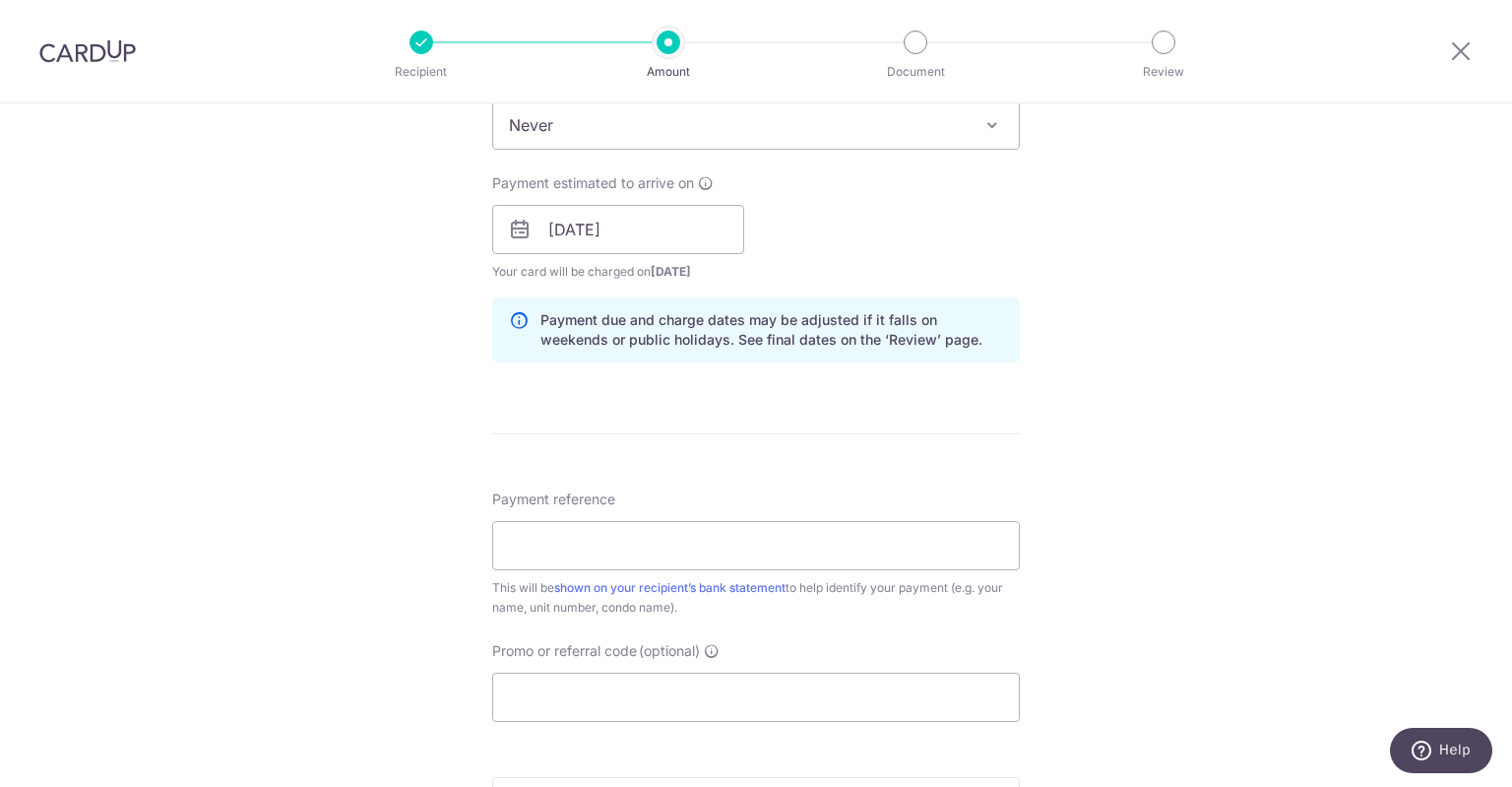 scroll, scrollTop: 893, scrollLeft: 0, axis: vertical 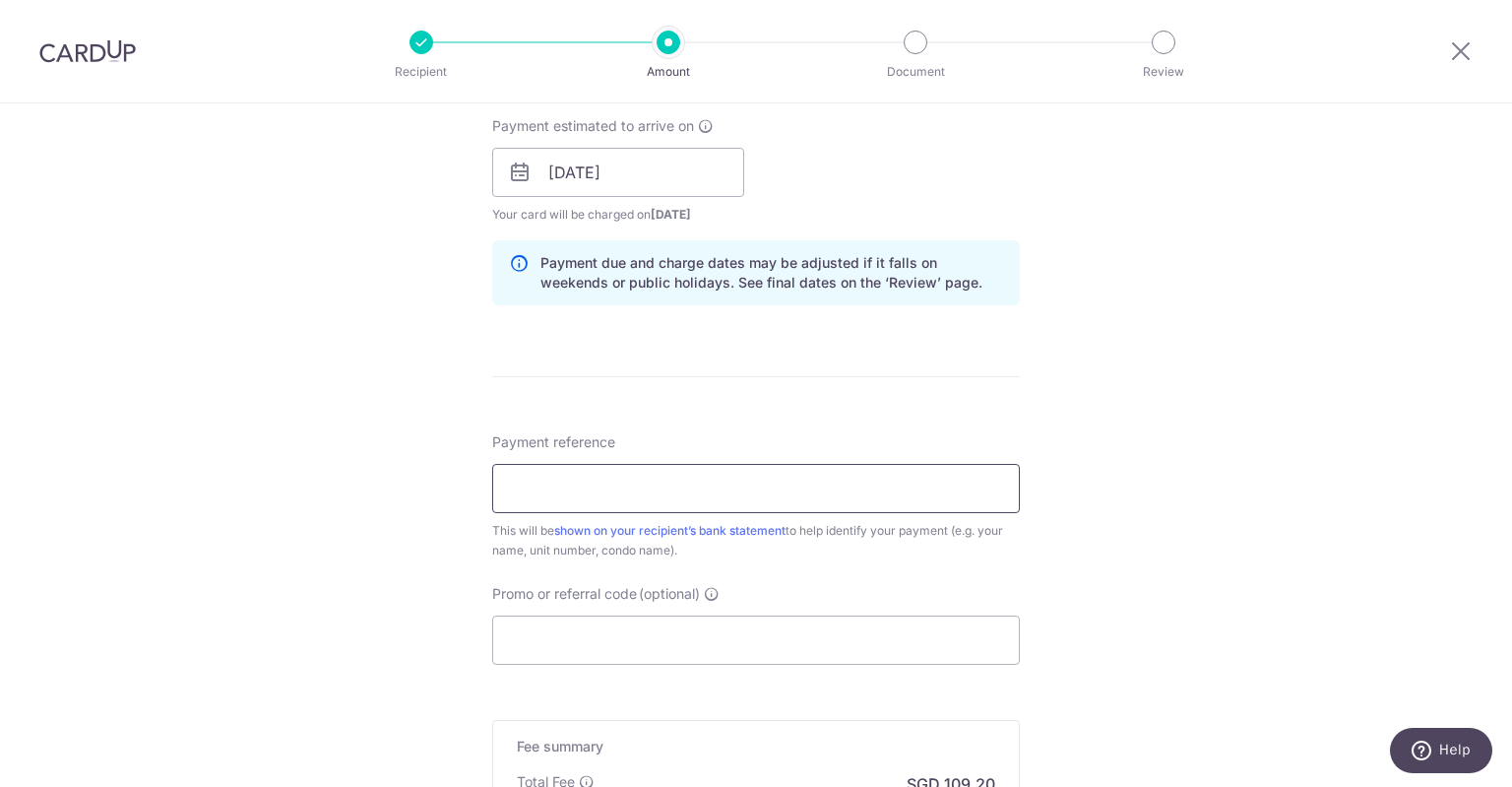 click on "Payment reference" at bounding box center (756, 489) 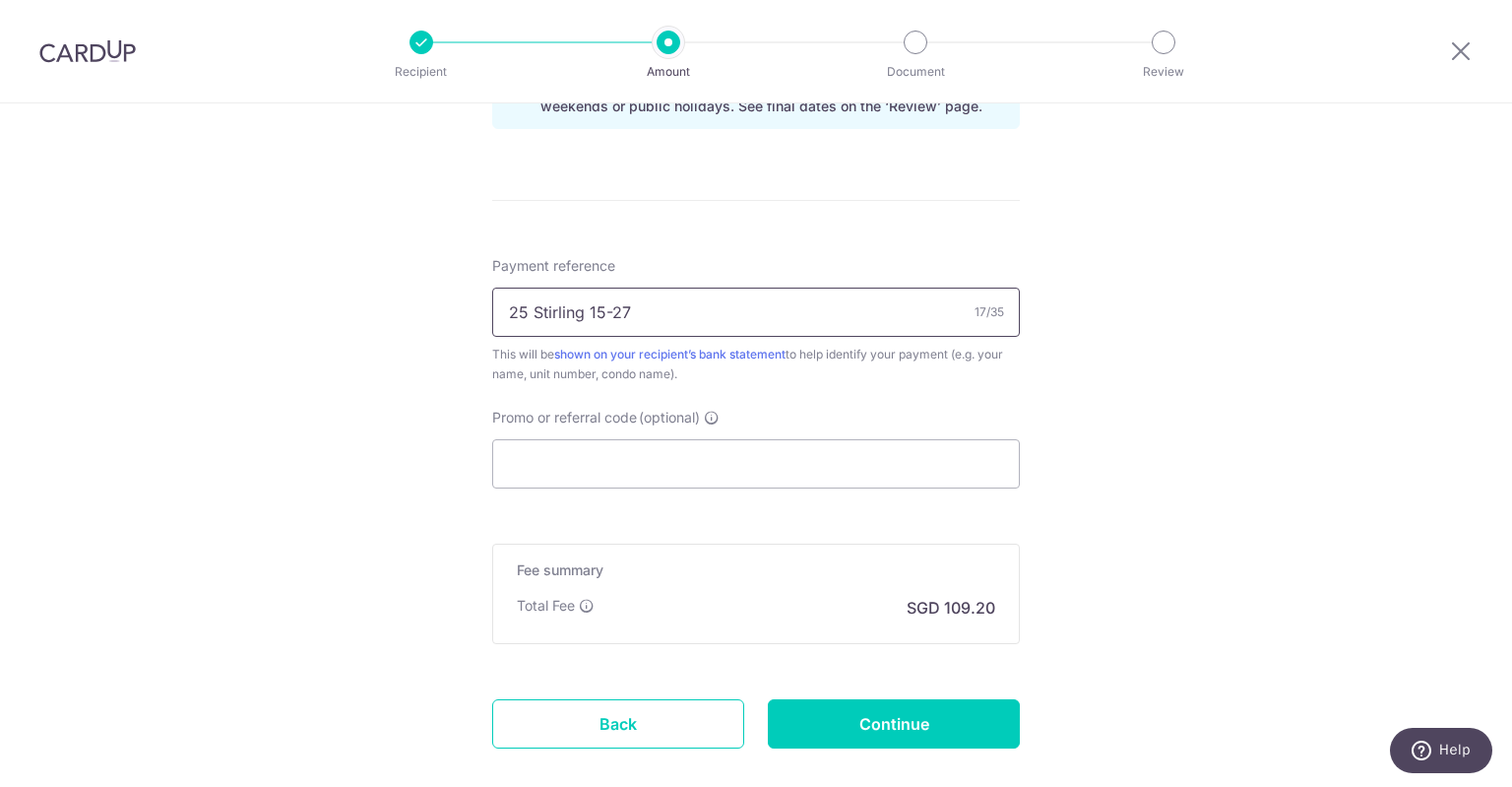 scroll, scrollTop: 1176, scrollLeft: 0, axis: vertical 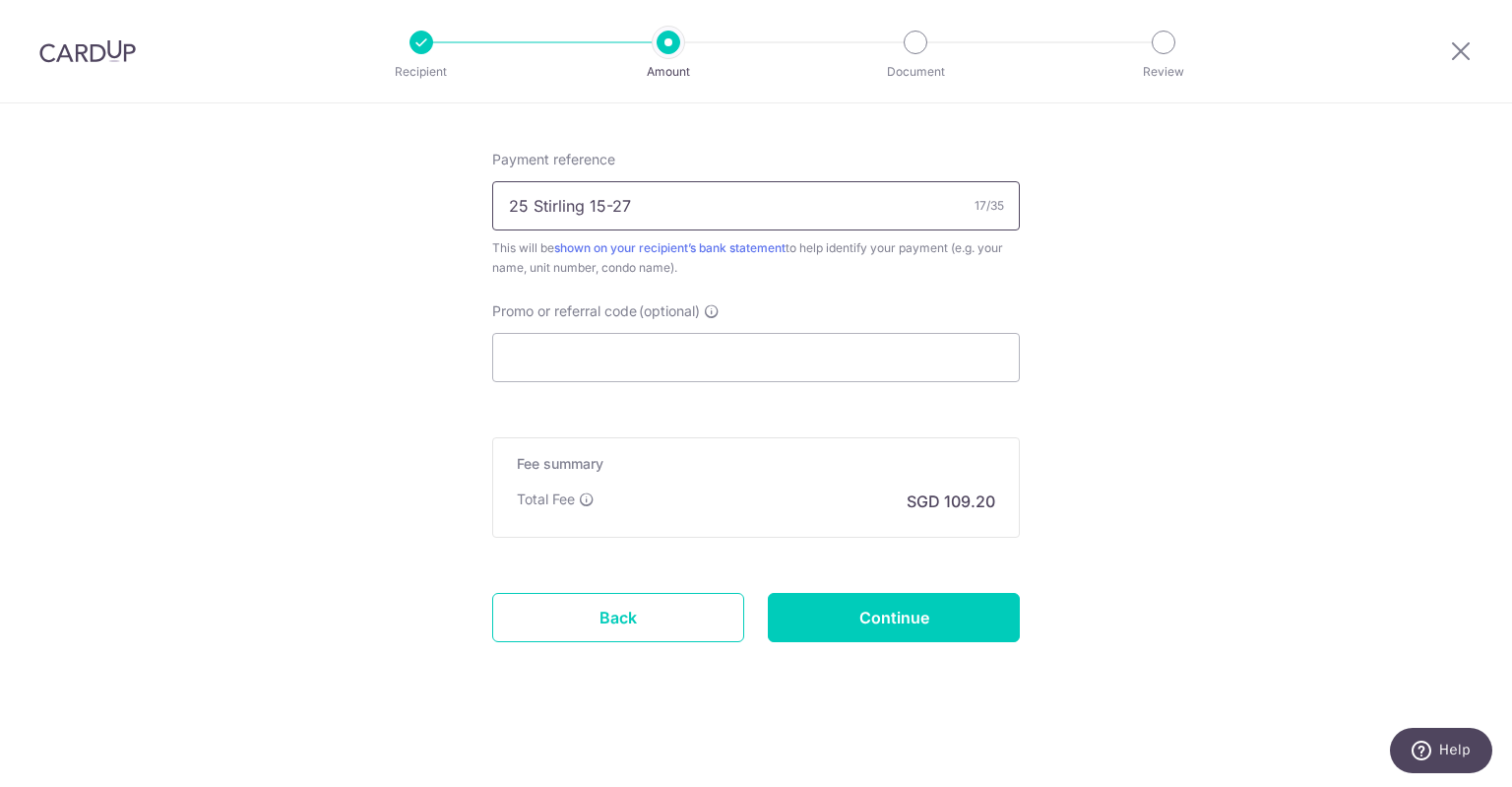 type on "25 Stirling 15-27" 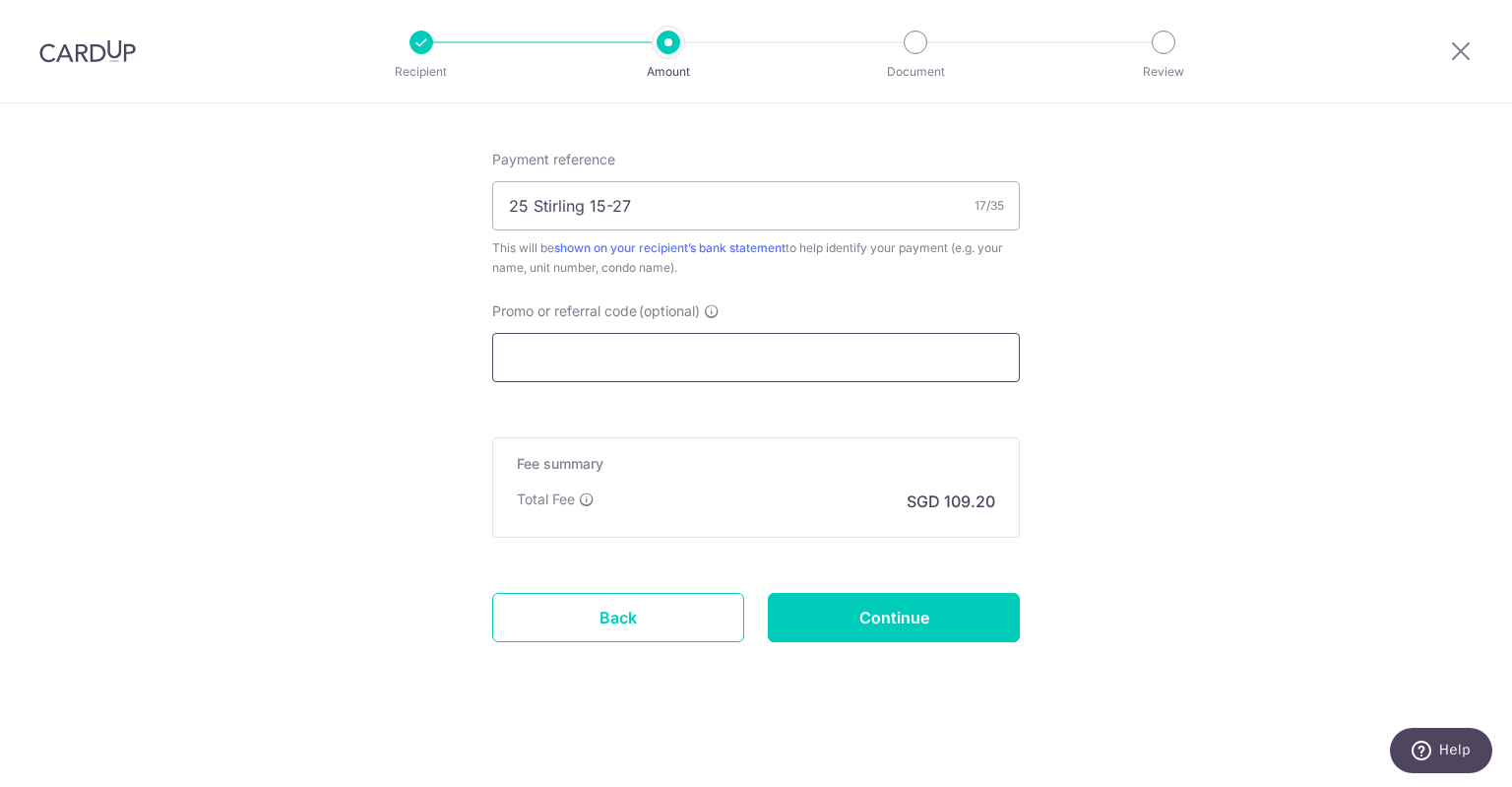click on "Promo or referral code
(optional)" at bounding box center [756, 358] 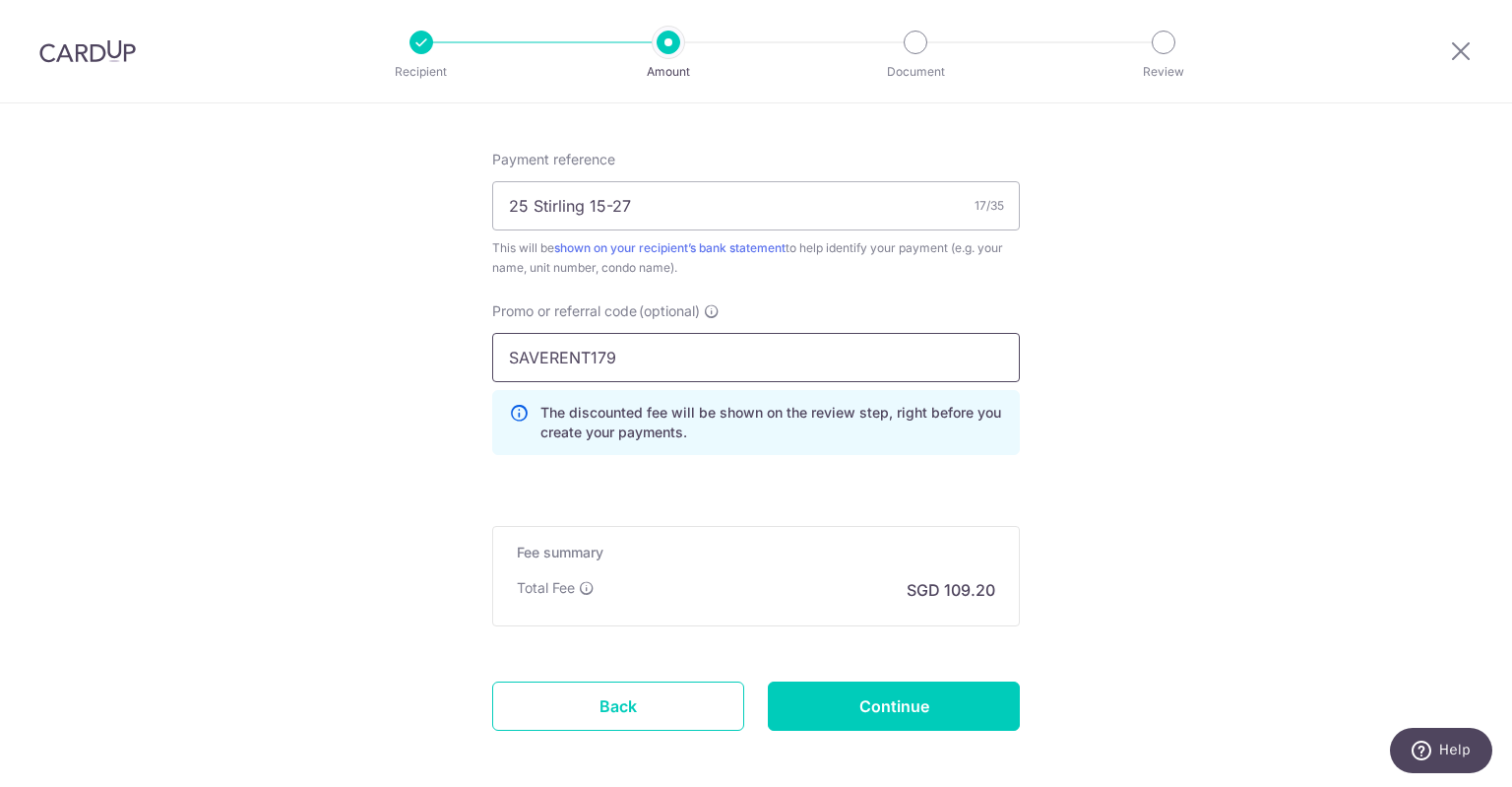 type on "SAVERENT179" 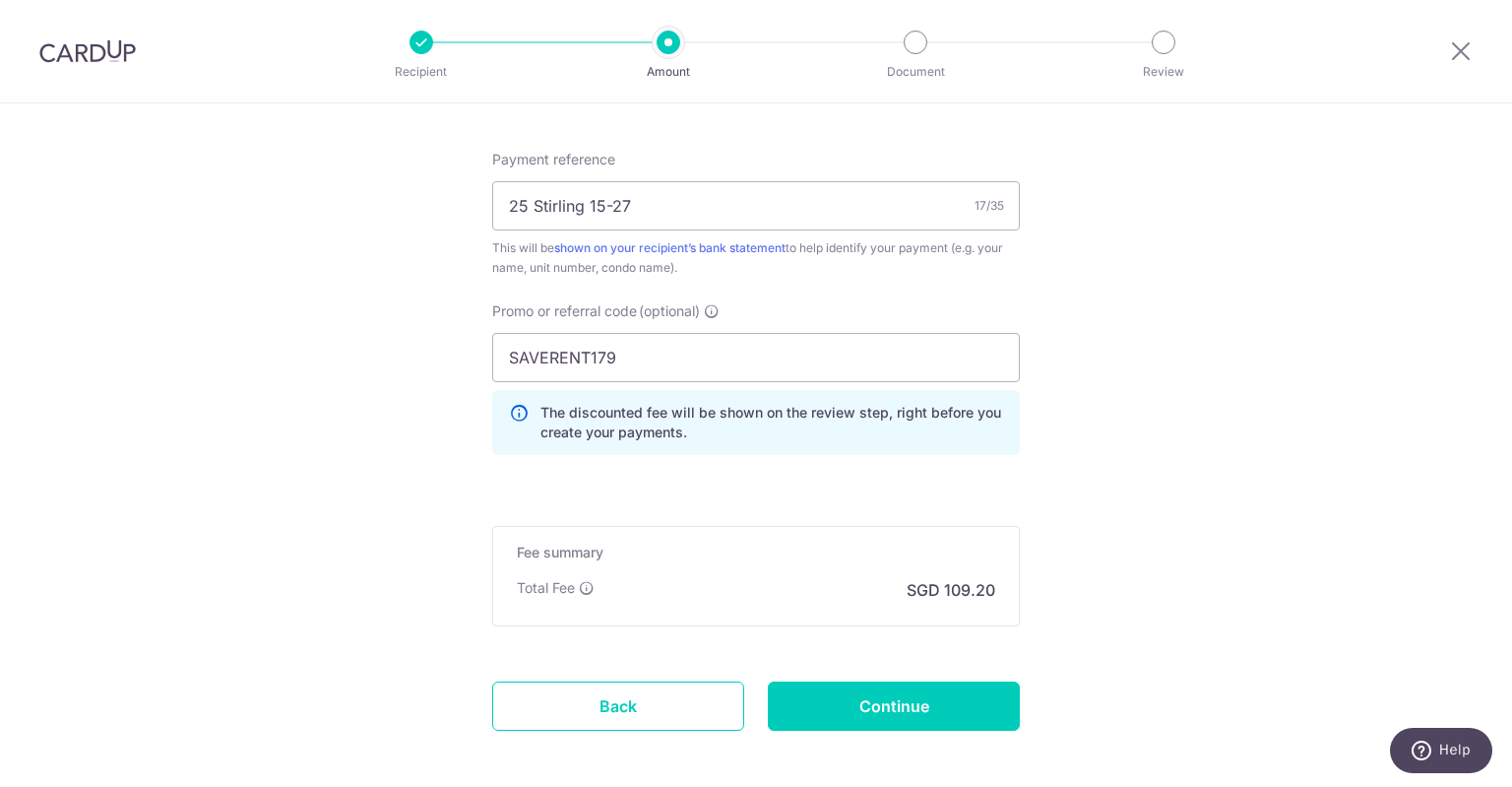 click on "Tell us more about your payment
Enter payment amount
SGD
4,200.00
4200.00
Select Card
**** 8437
Add credit card
Your Cards
**** 3187
**** 1625
**** 8437
Secure 256-bit SSL
Text
New card details
Card" at bounding box center [756, -98] 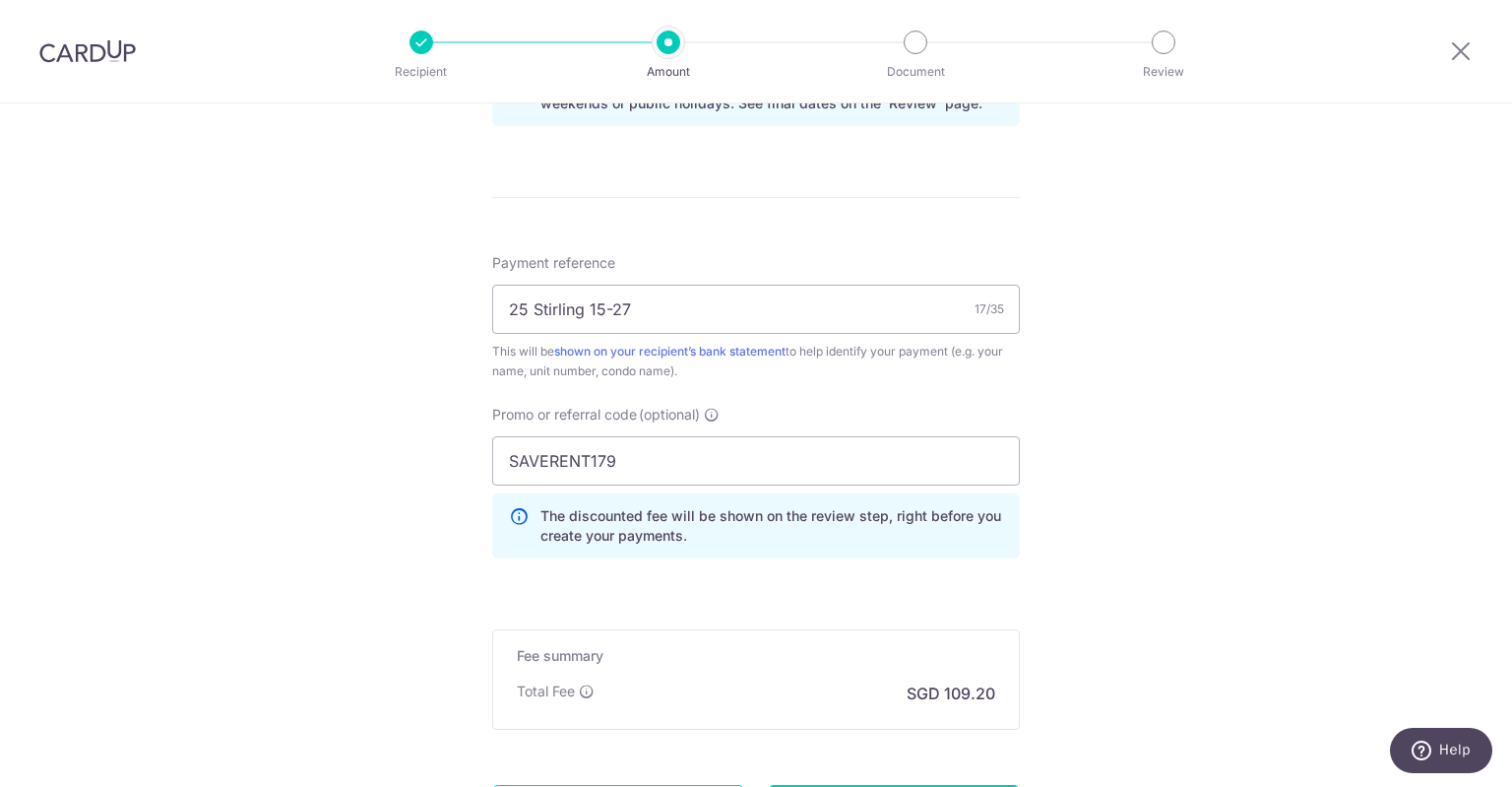 scroll, scrollTop: 1265, scrollLeft: 0, axis: vertical 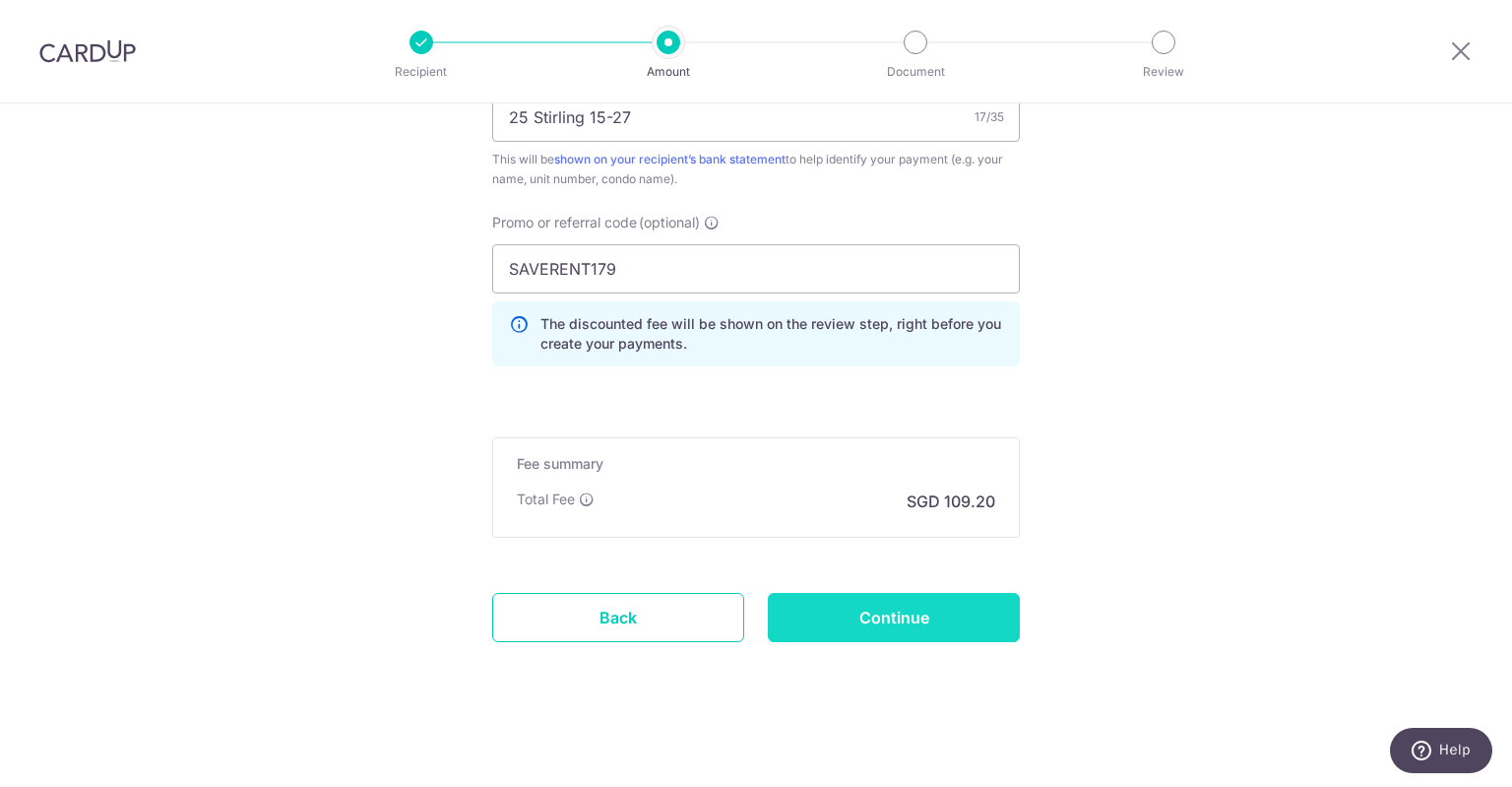 click on "Continue" at bounding box center (894, 618) 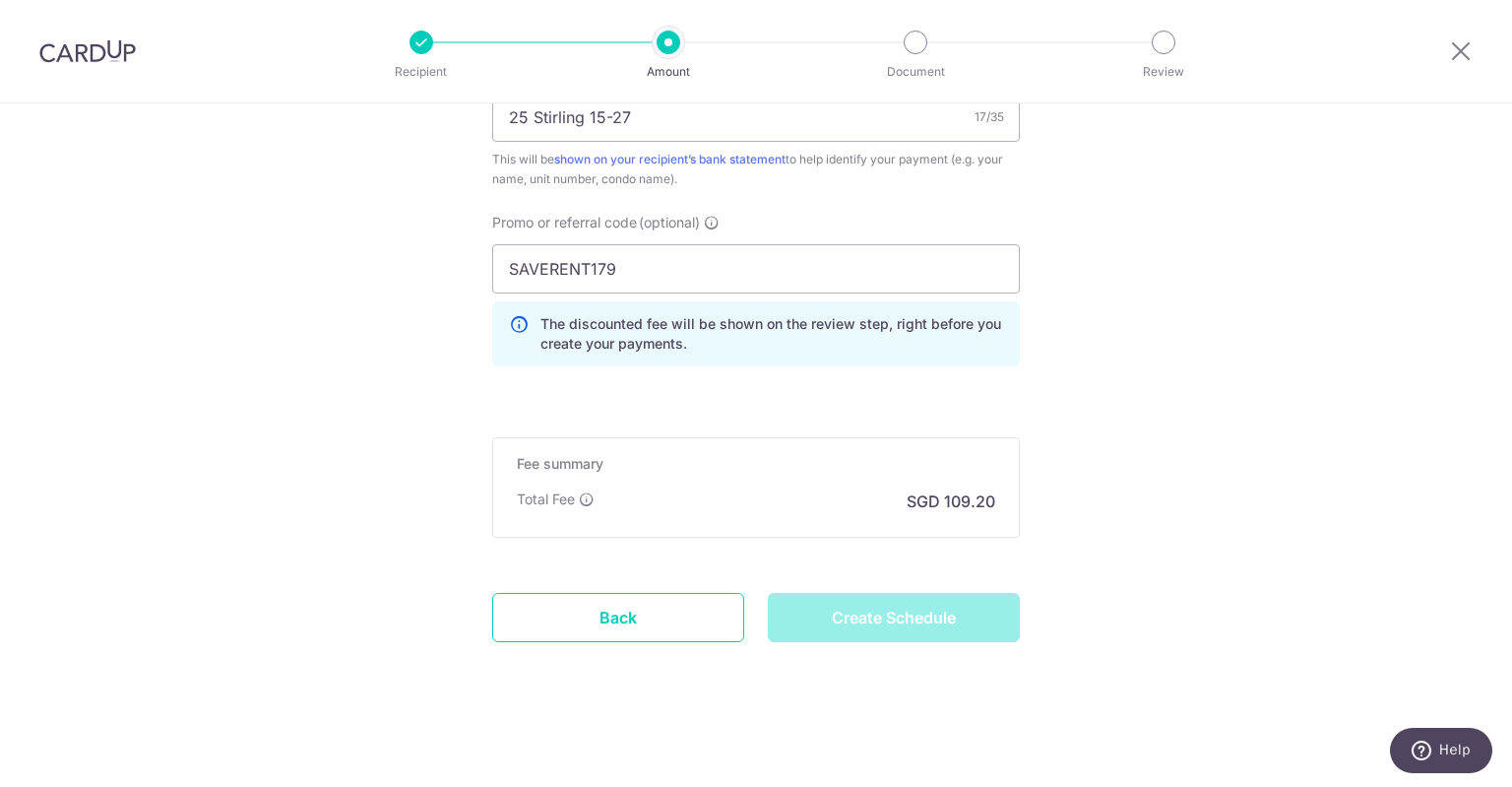 type on "Create Schedule" 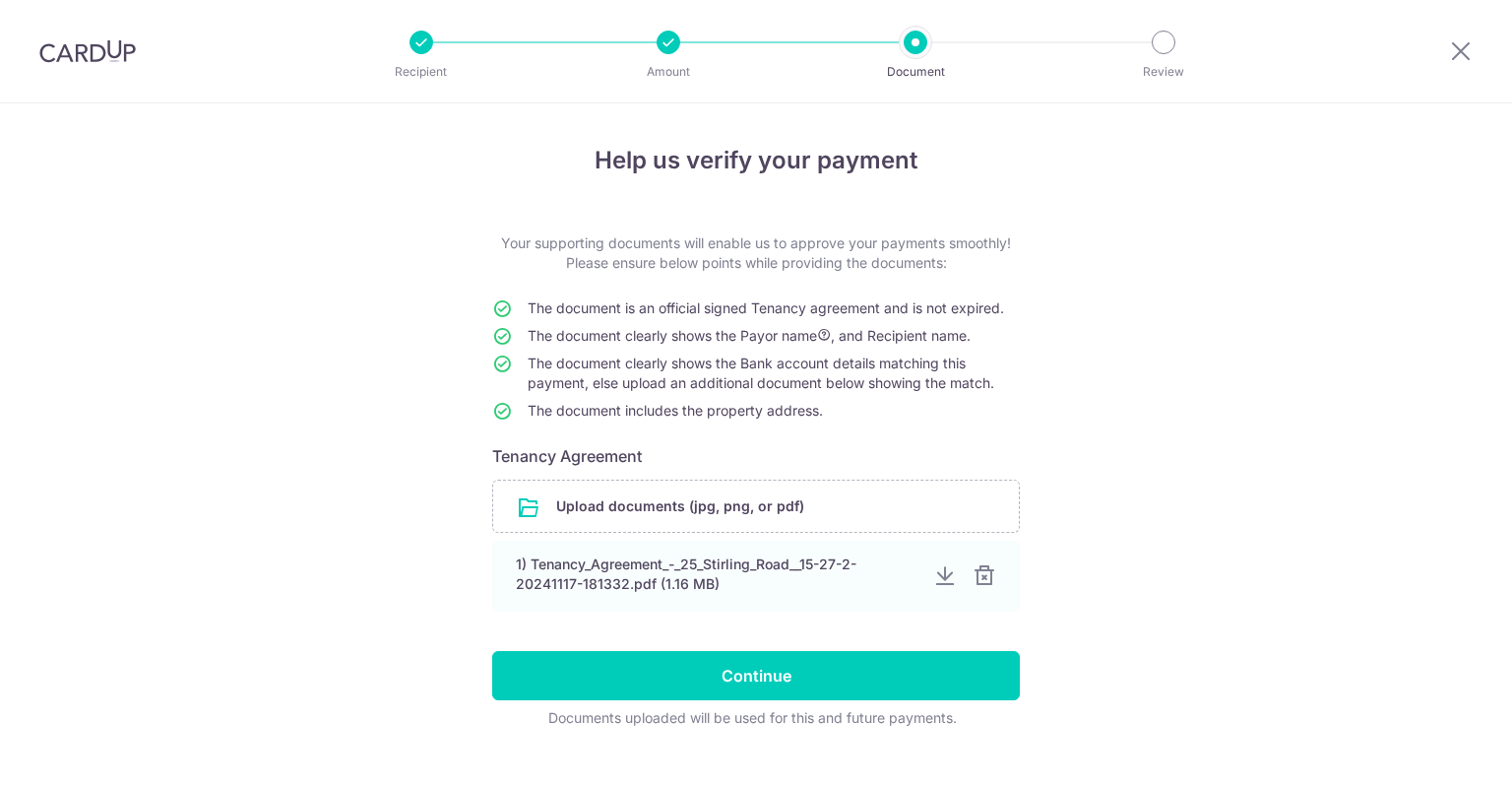 scroll, scrollTop: 0, scrollLeft: 0, axis: both 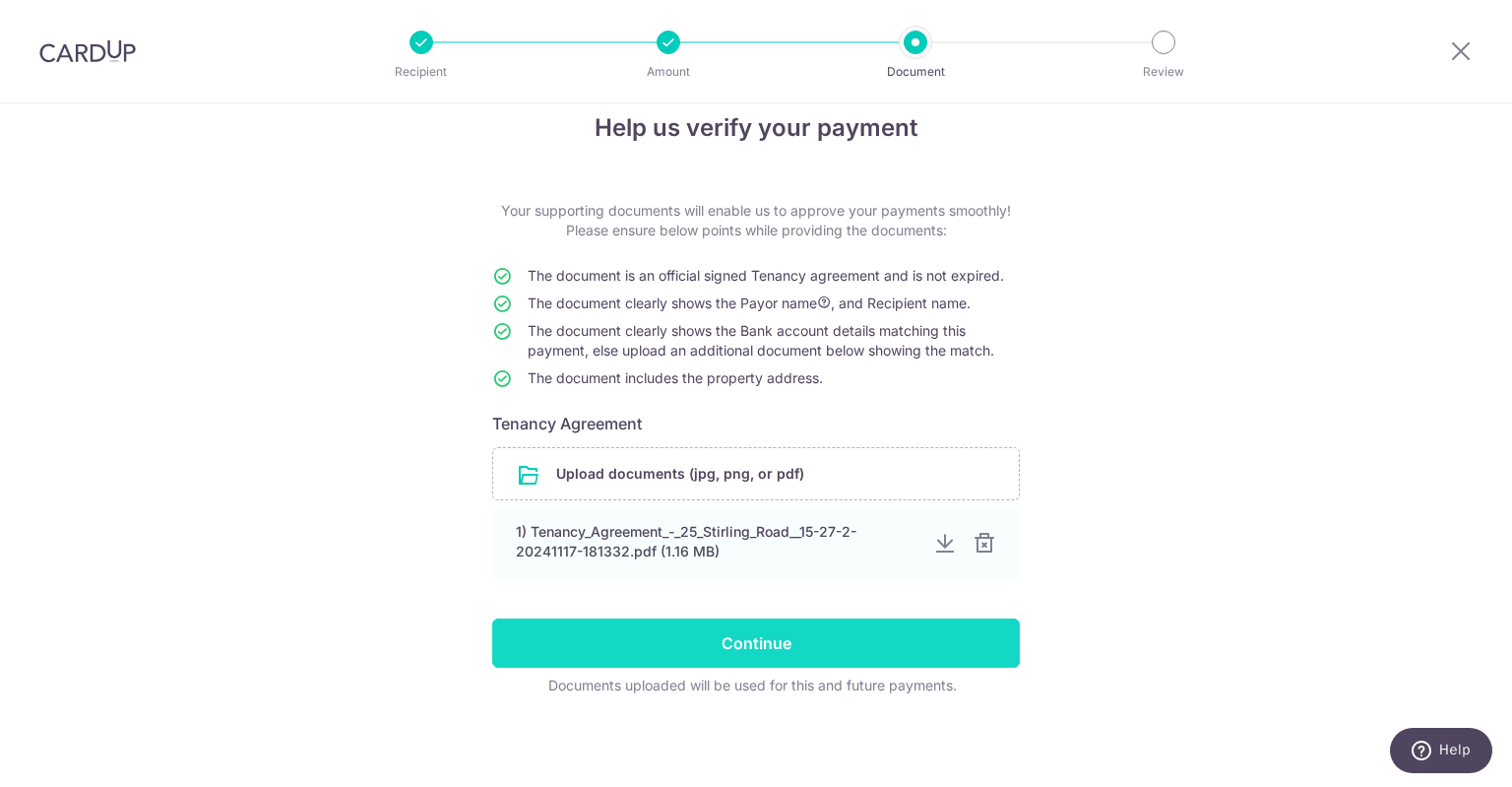 click on "Continue" at bounding box center [756, 643] 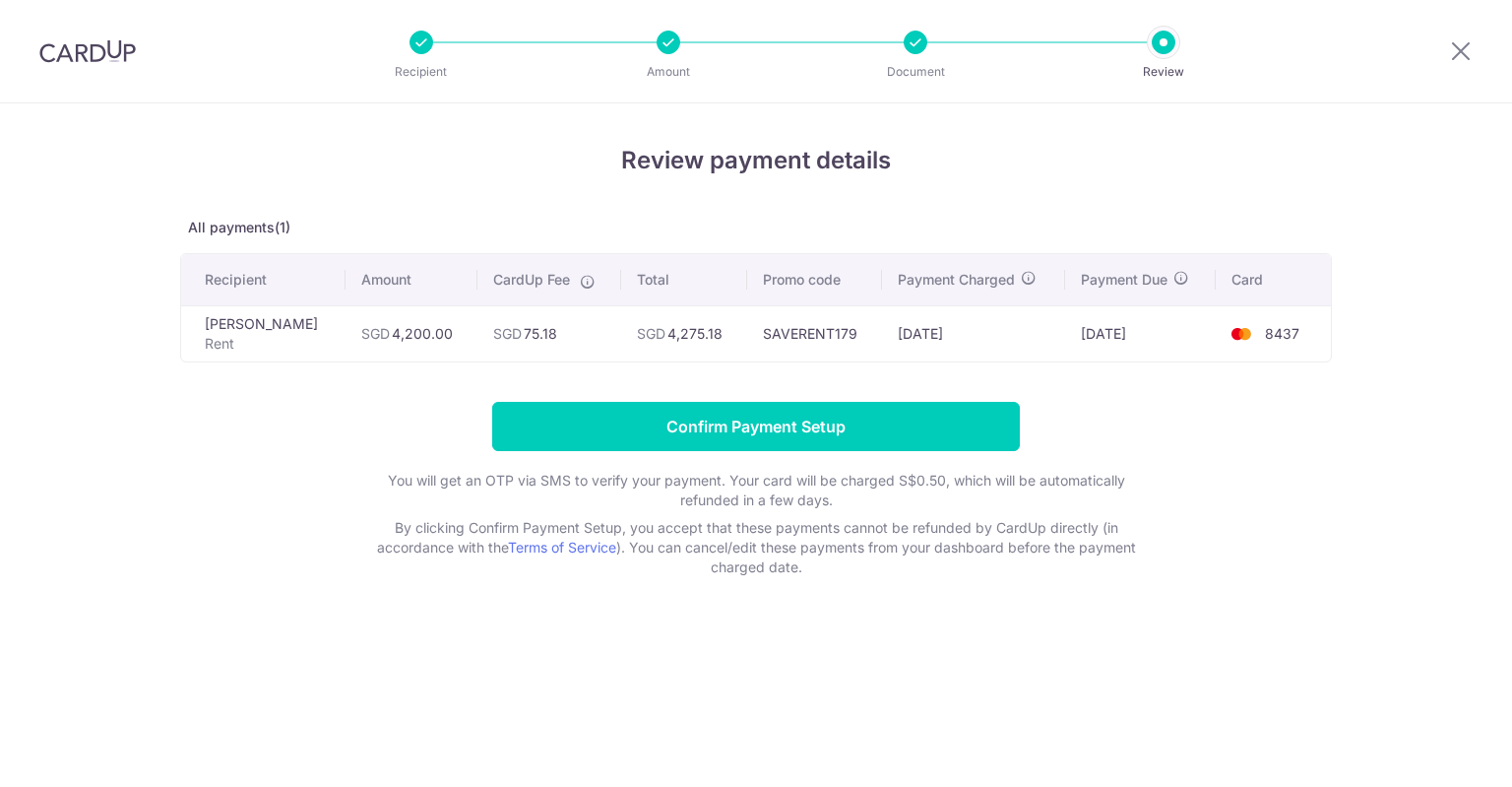 scroll, scrollTop: 0, scrollLeft: 0, axis: both 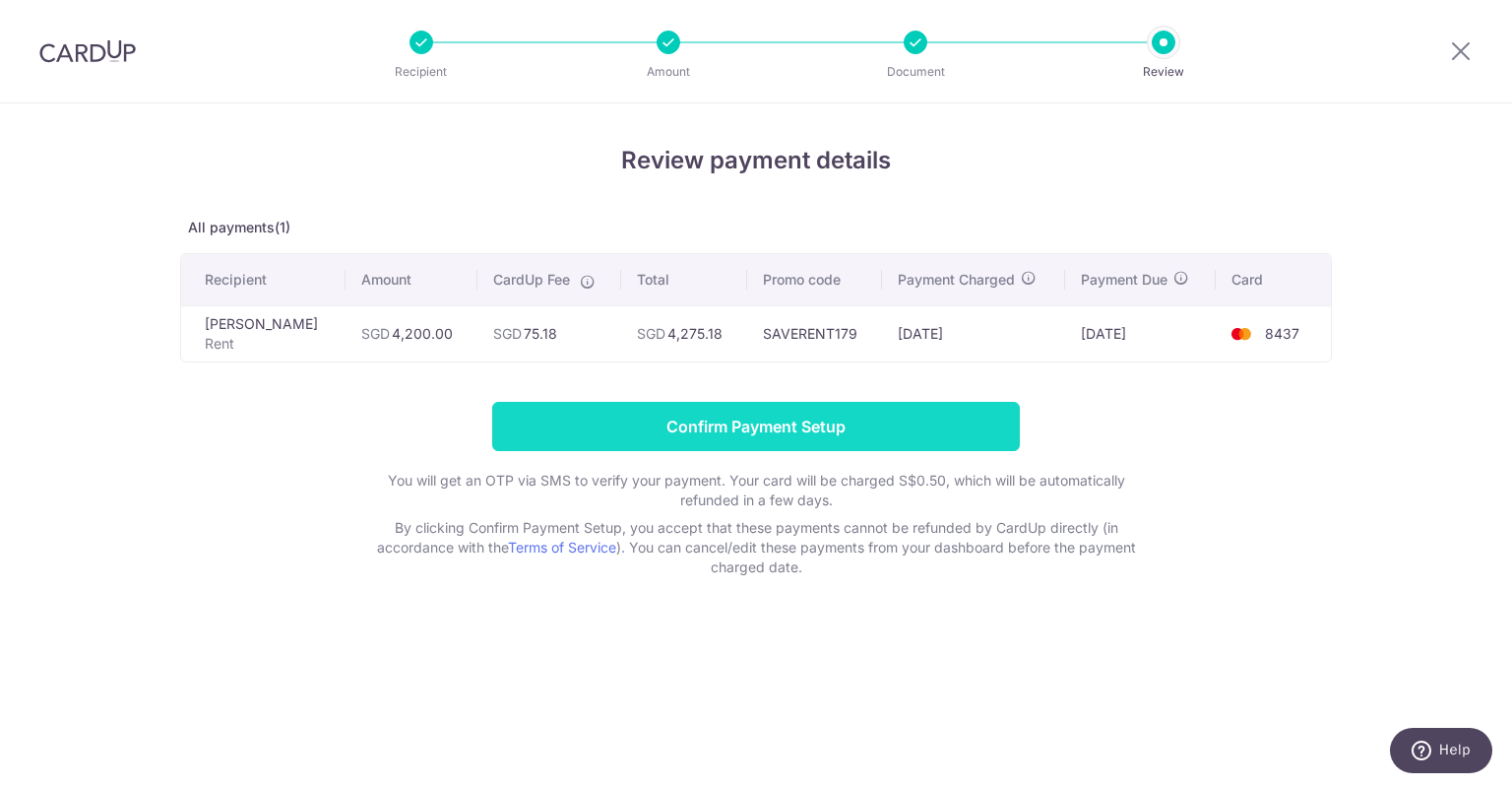 click on "Confirm Payment Setup" at bounding box center (756, 426) 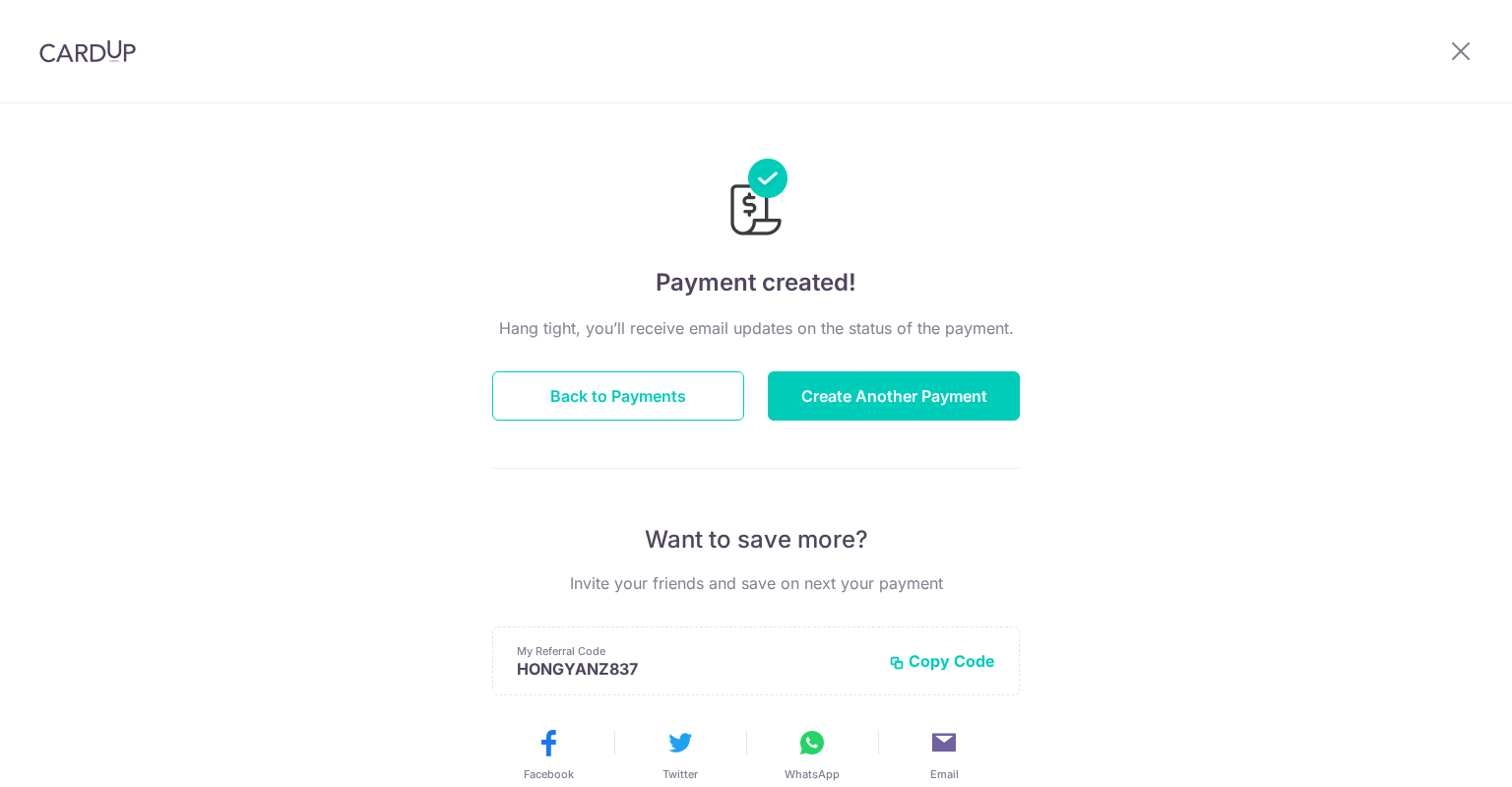 scroll, scrollTop: 0, scrollLeft: 0, axis: both 